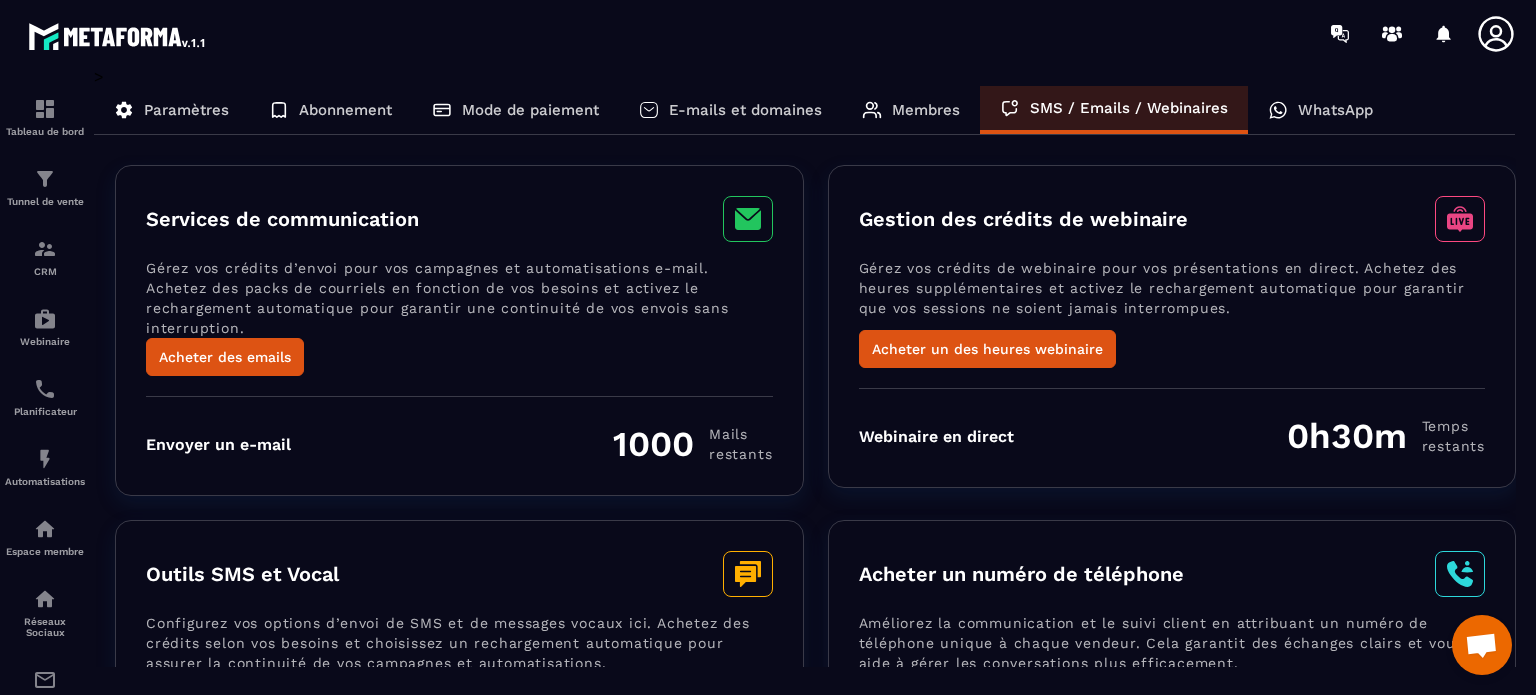 scroll, scrollTop: 0, scrollLeft: 0, axis: both 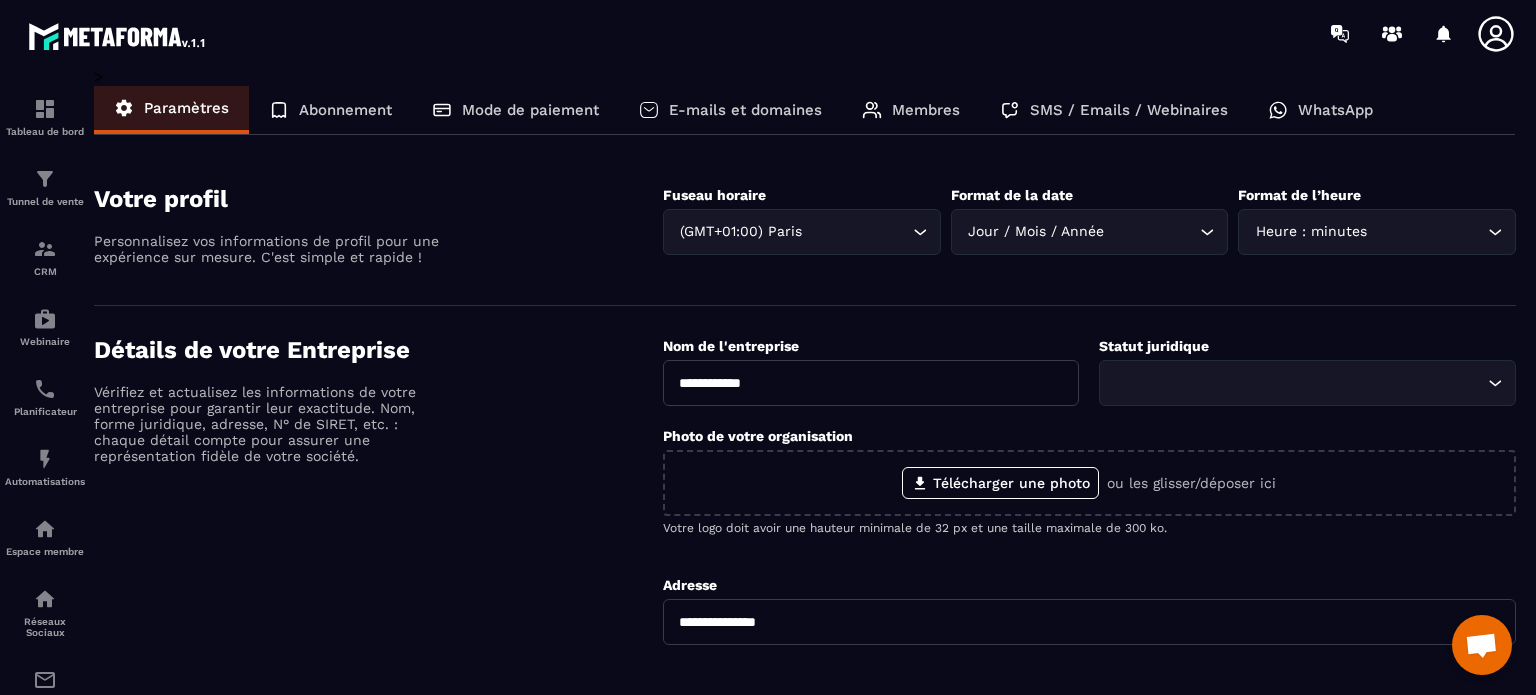 click on "**********" at bounding box center (871, 383) 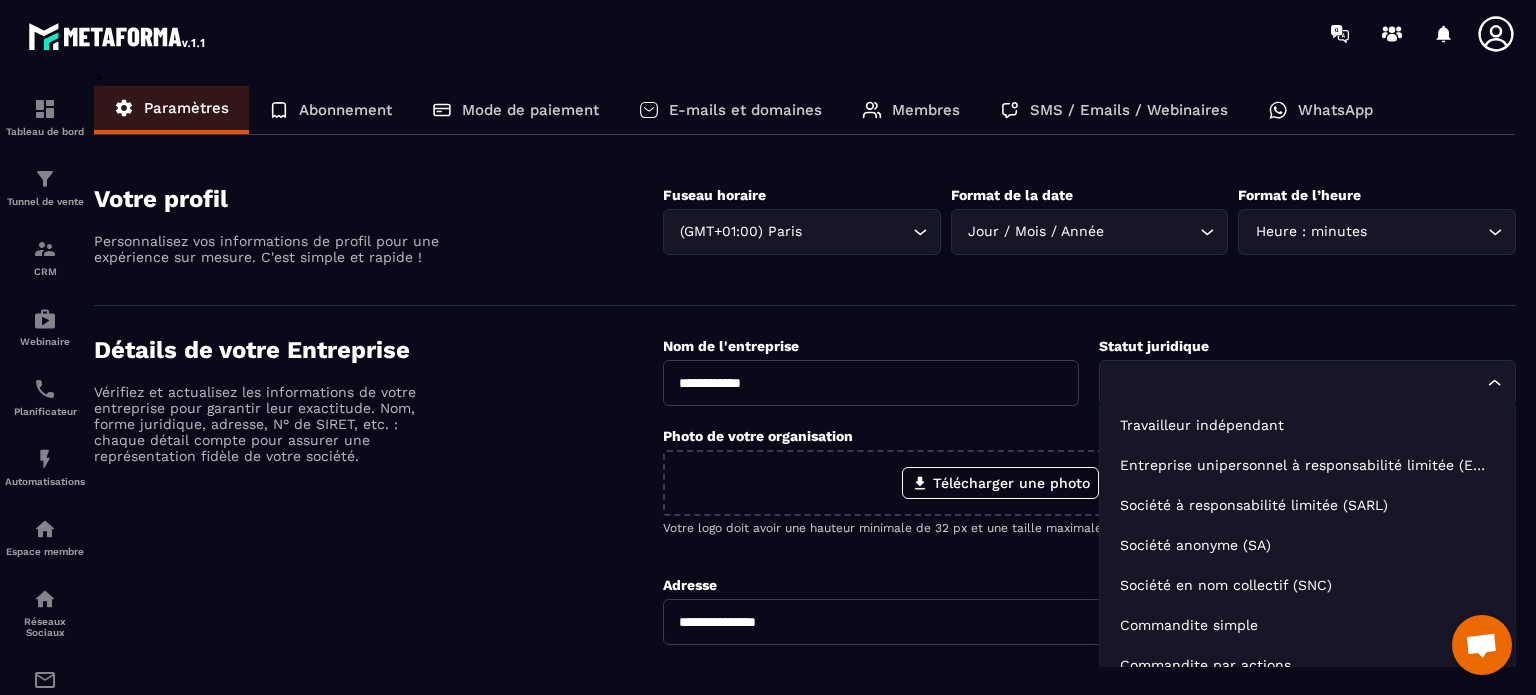 click 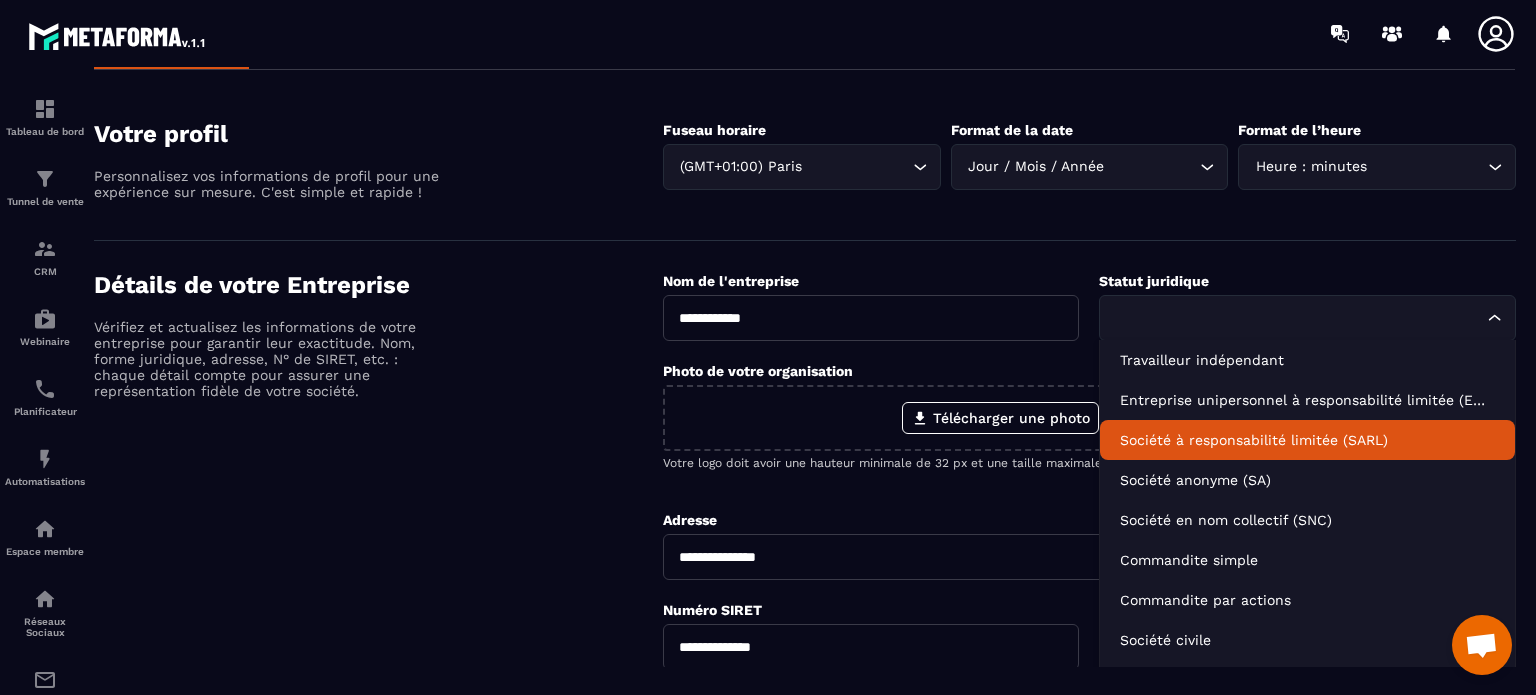 scroll, scrollTop: 100, scrollLeft: 0, axis: vertical 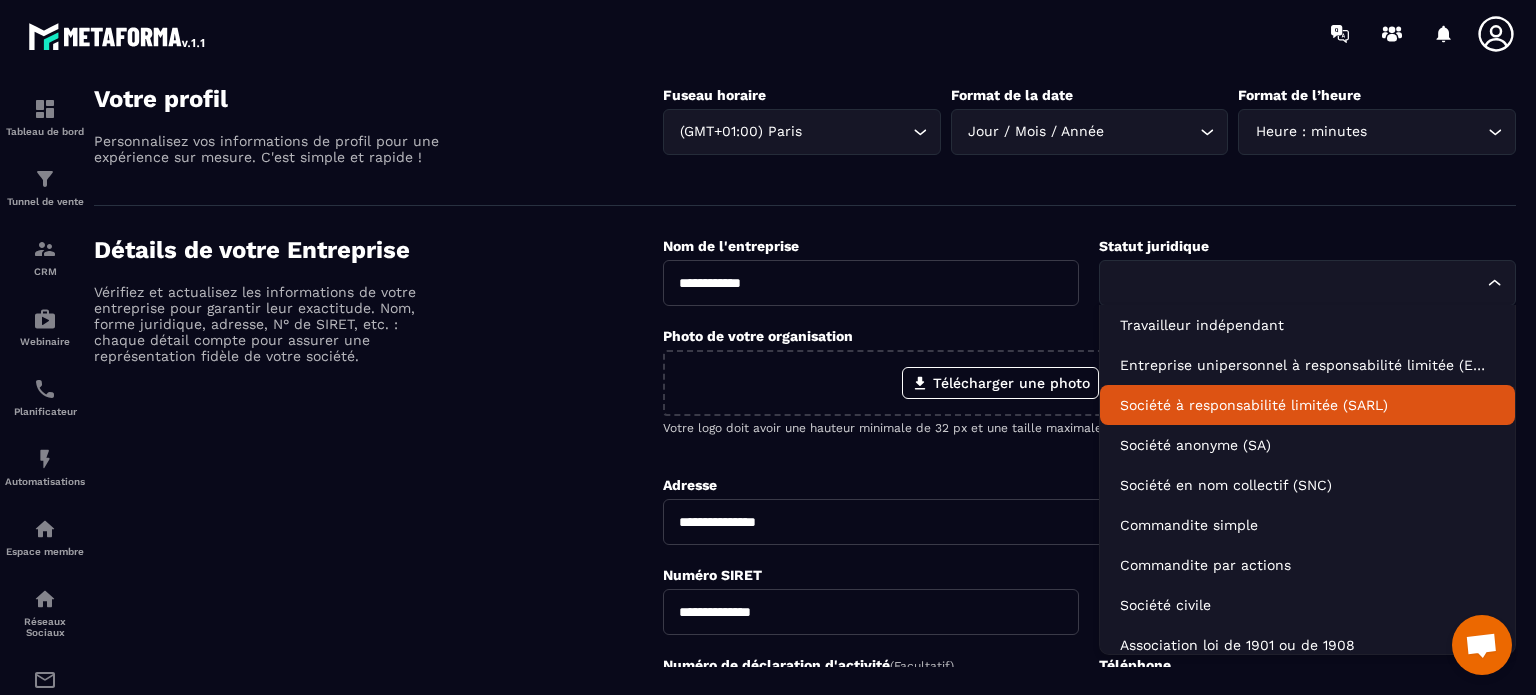 click on "Détails de votre Entreprise Vérifiez et actualisez les informations de votre entreprise pour garantir leur exactitude. Nom, forme juridique, adresse, N° de SIRET, etc. : chaque détail compte pour assurer une représentation fidèle de votre société." at bounding box center (378, 570) 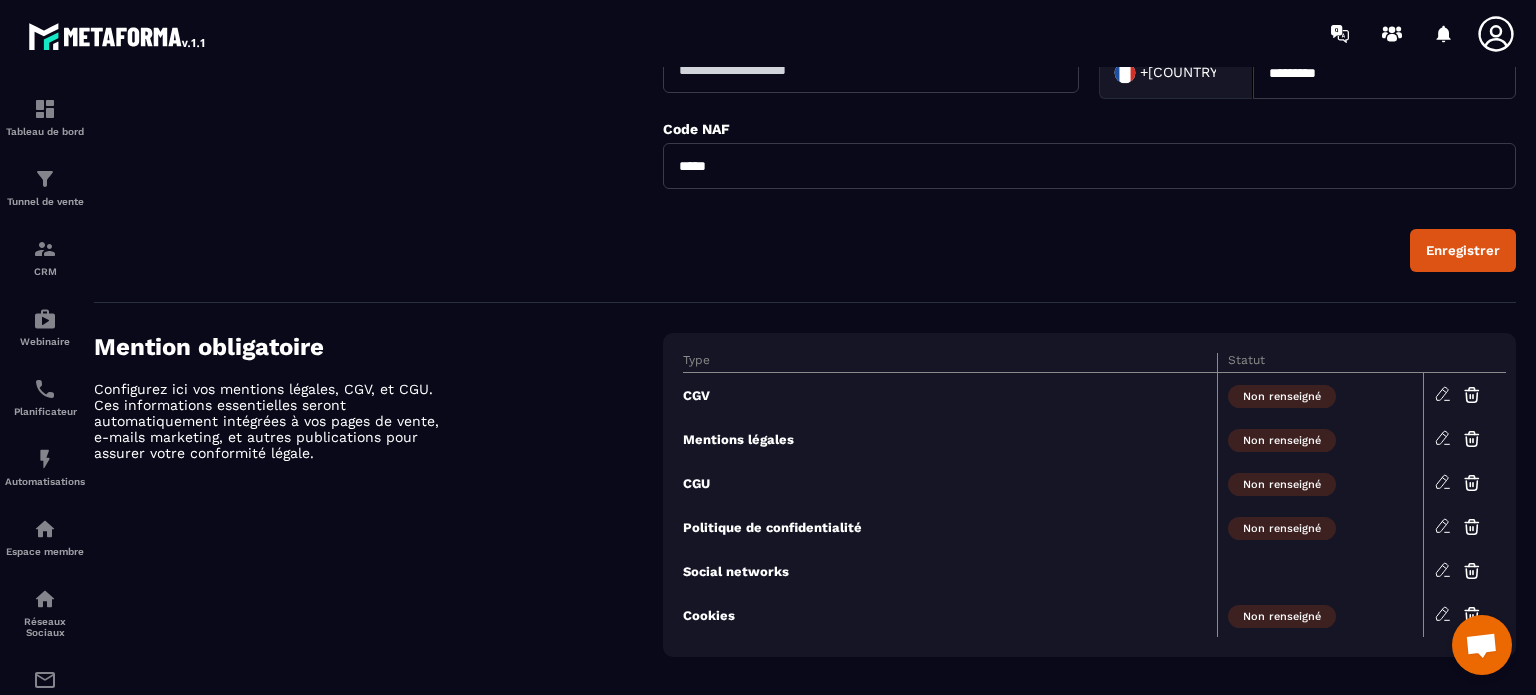 scroll, scrollTop: 751, scrollLeft: 0, axis: vertical 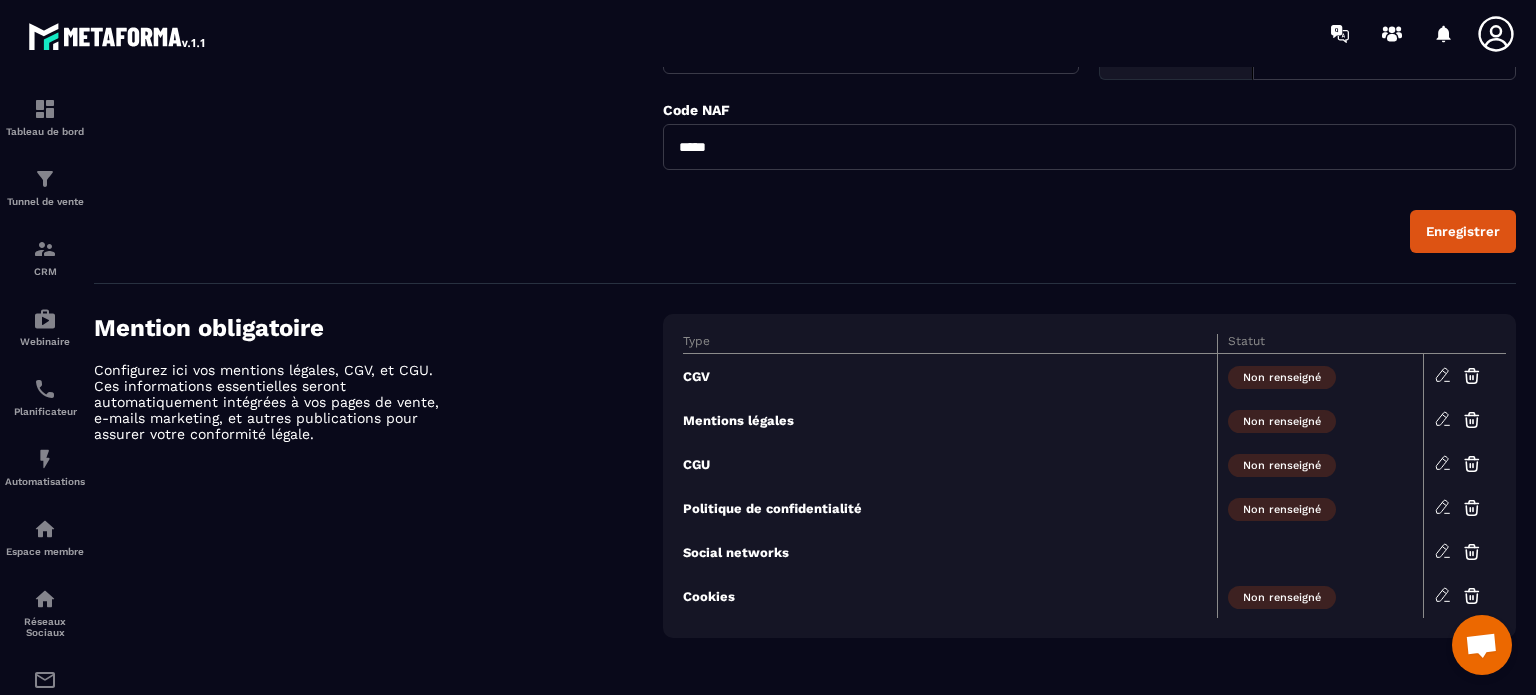click at bounding box center [1481, 647] 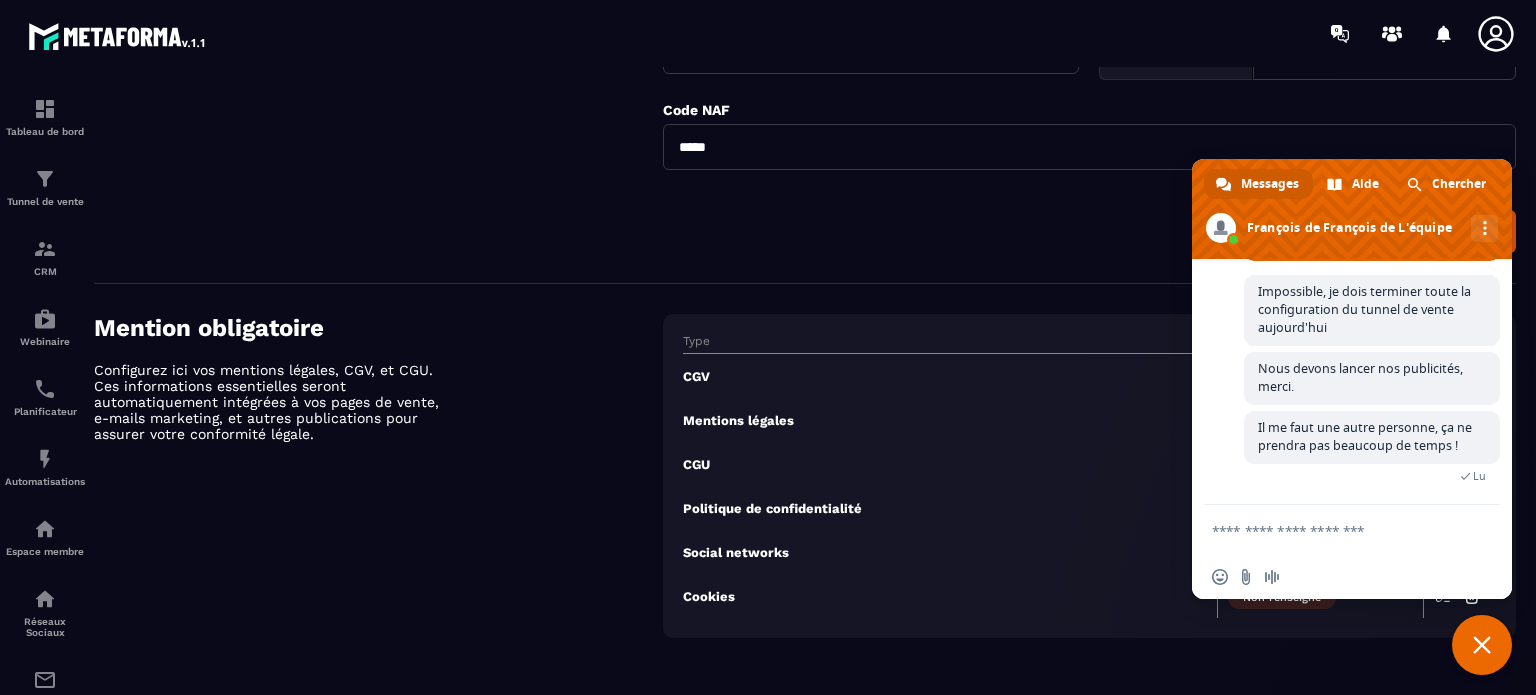 click on "Enregistrer" at bounding box center [1089, 231] 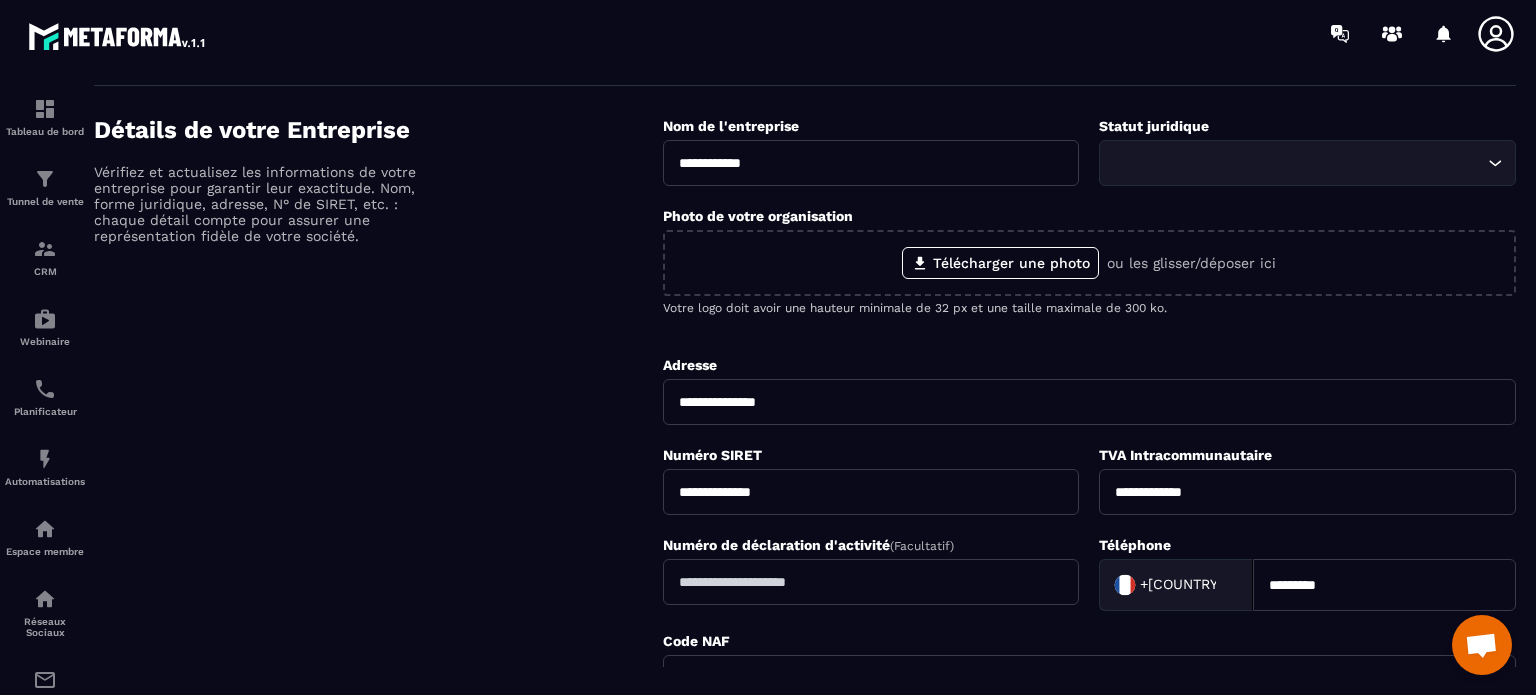 scroll, scrollTop: 0, scrollLeft: 0, axis: both 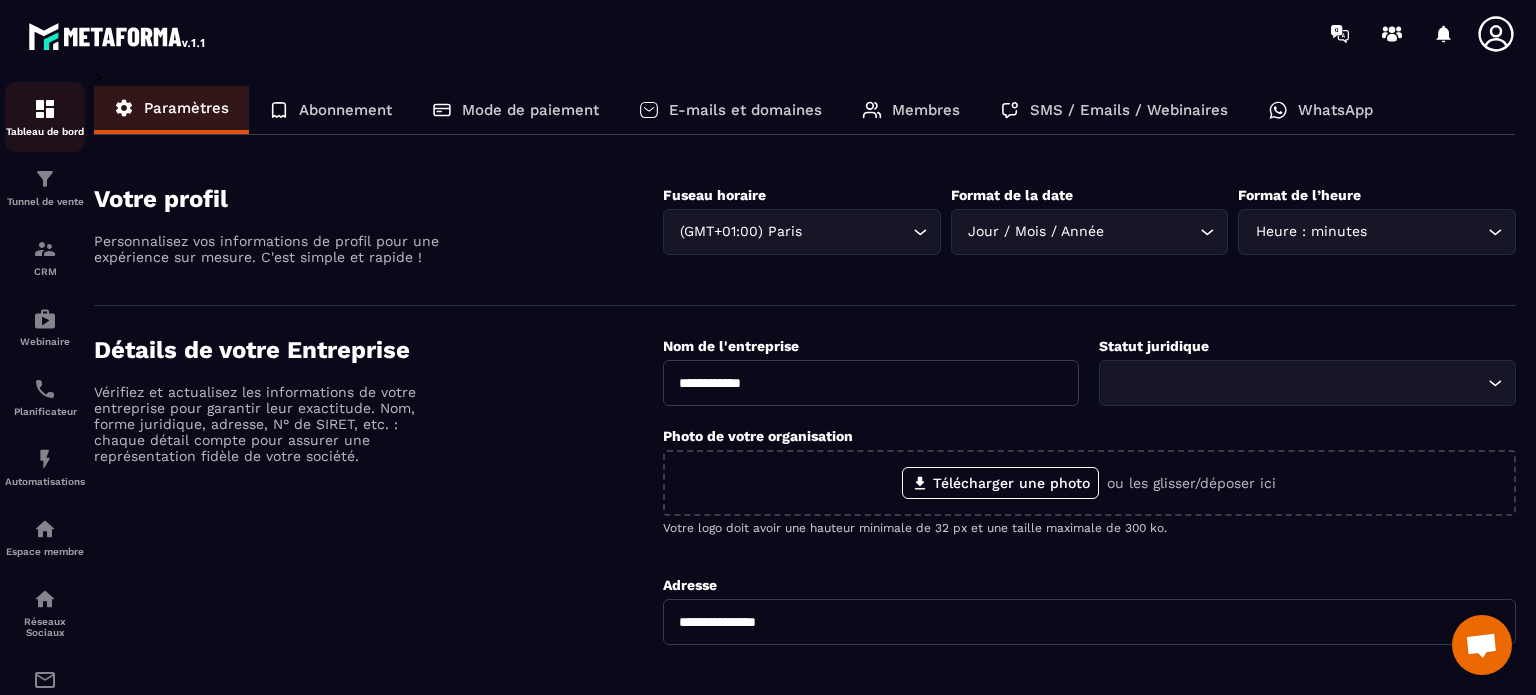click on "Tableau de bord" at bounding box center [45, 117] 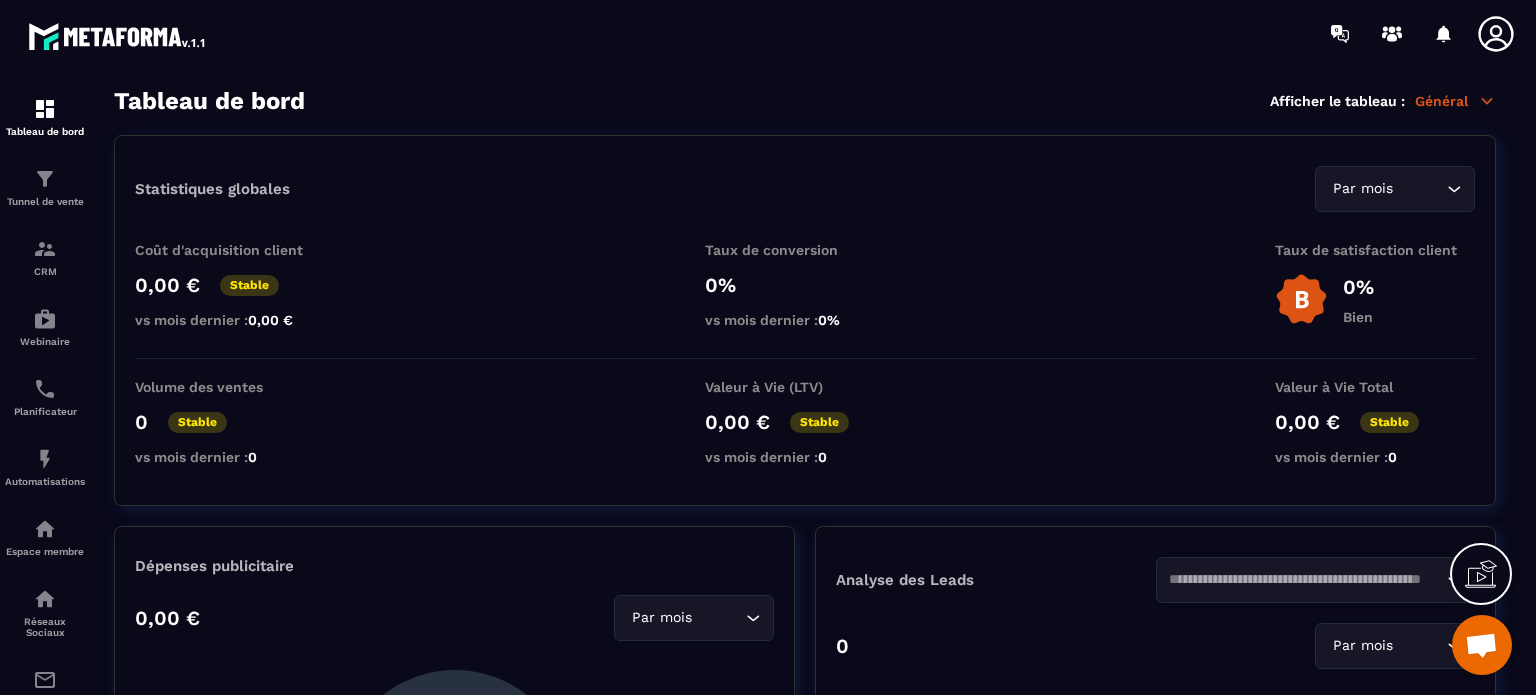 click at bounding box center (1481, 647) 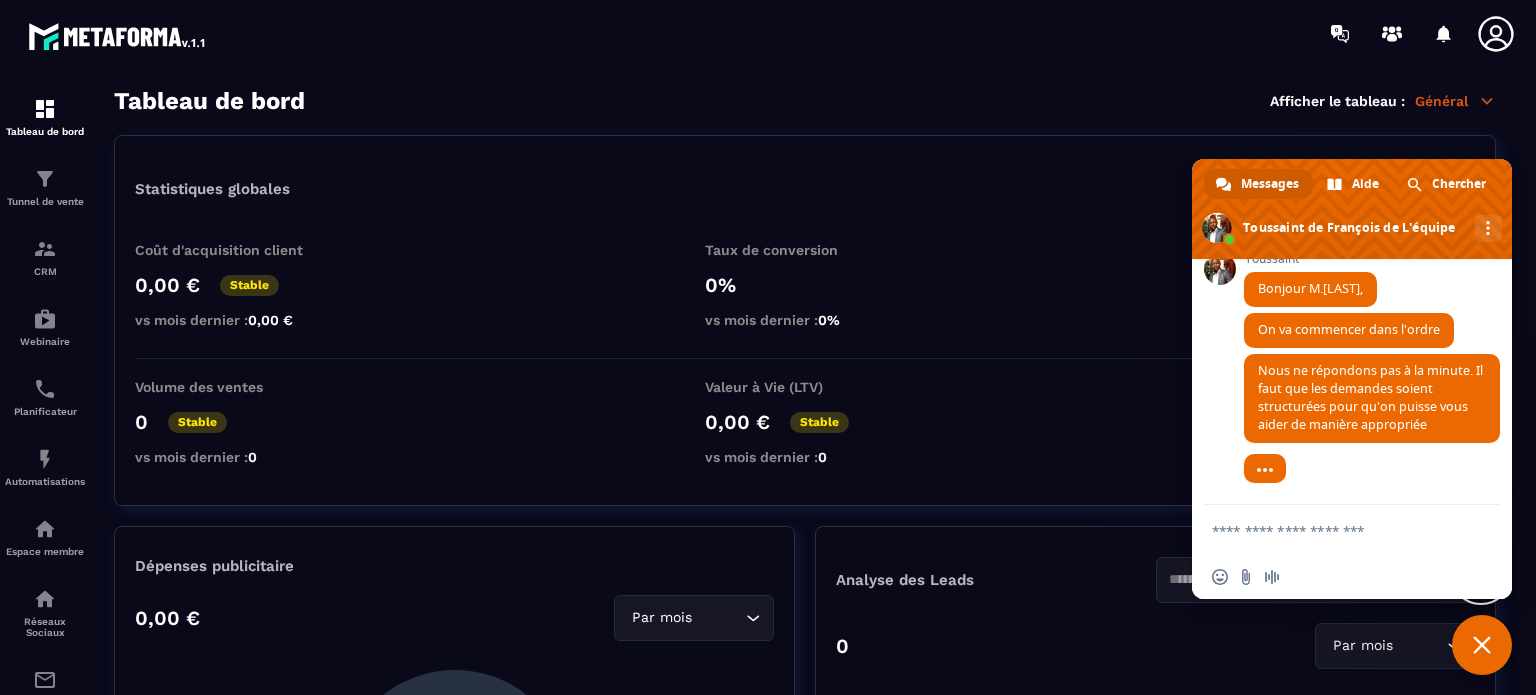 scroll, scrollTop: 8776, scrollLeft: 0, axis: vertical 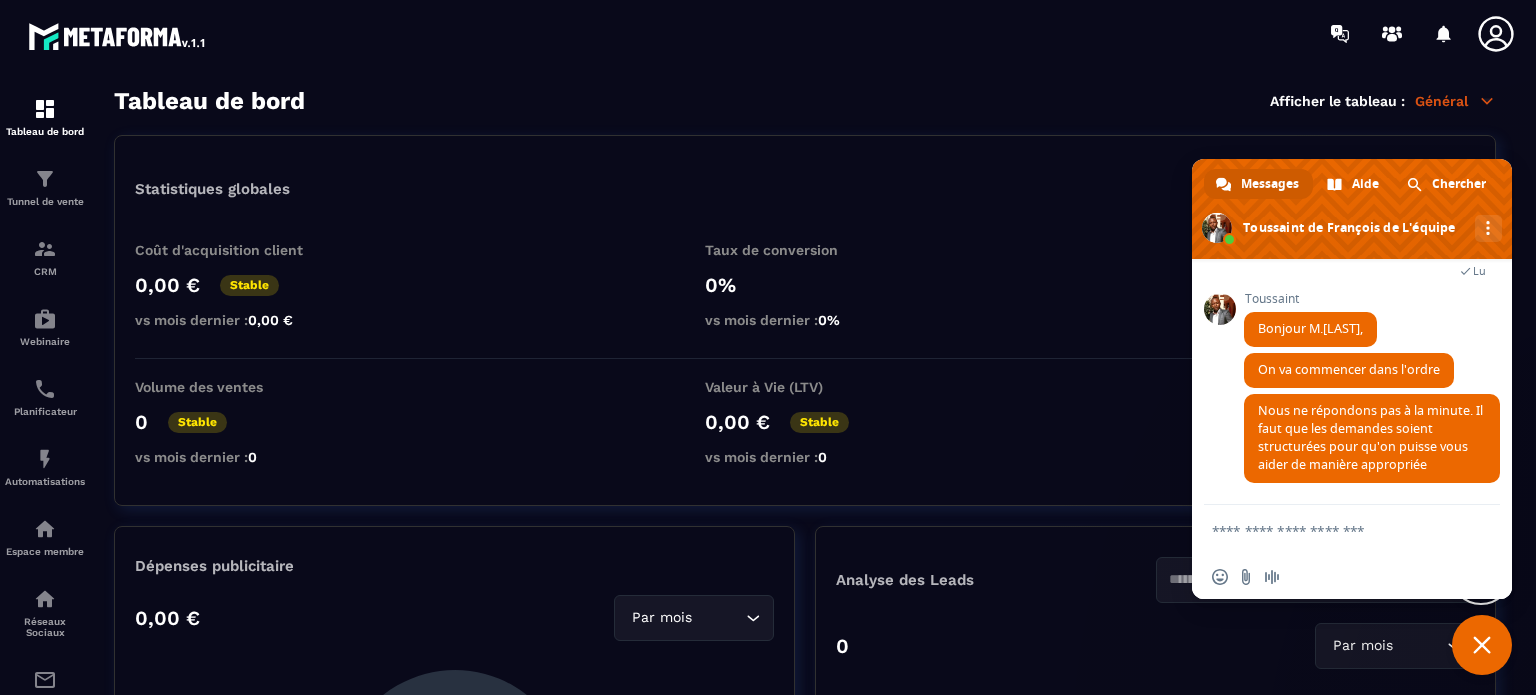 click at bounding box center (1332, 530) 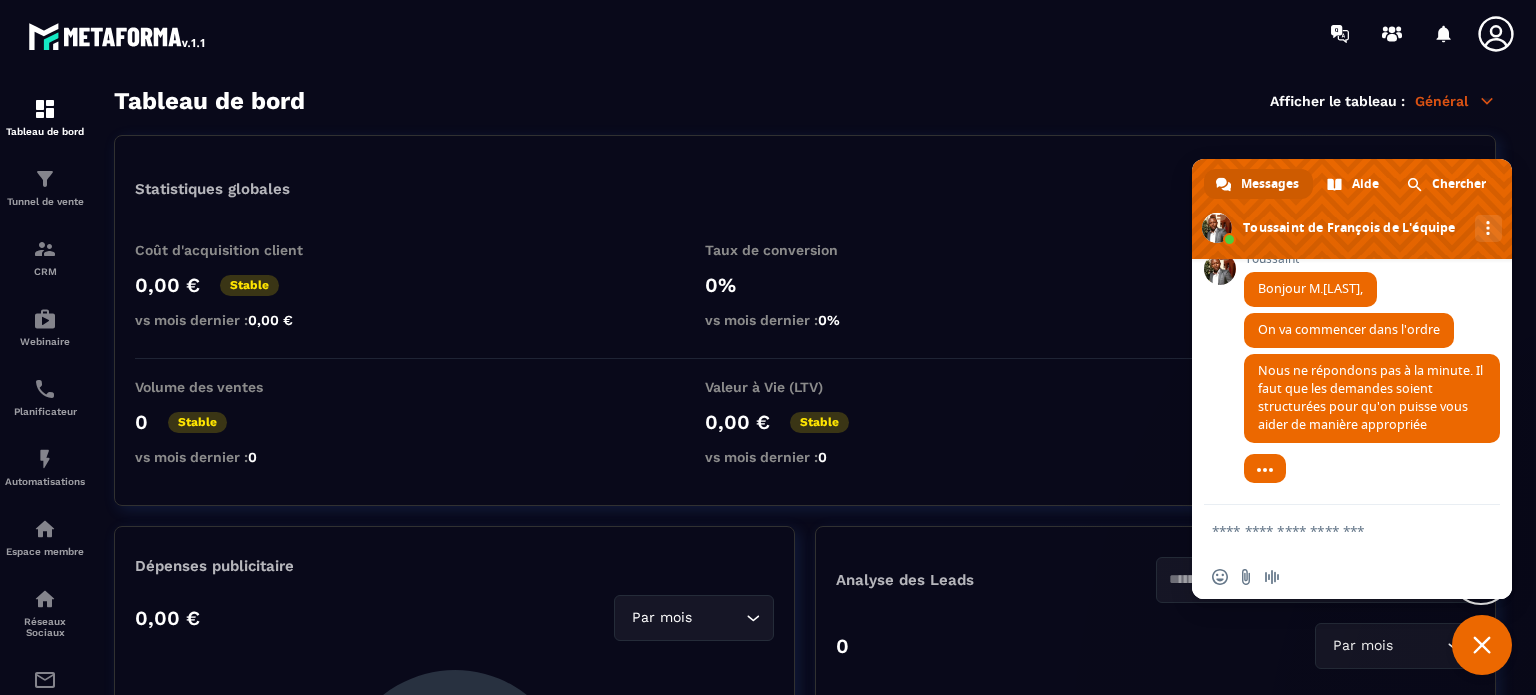 type on "*" 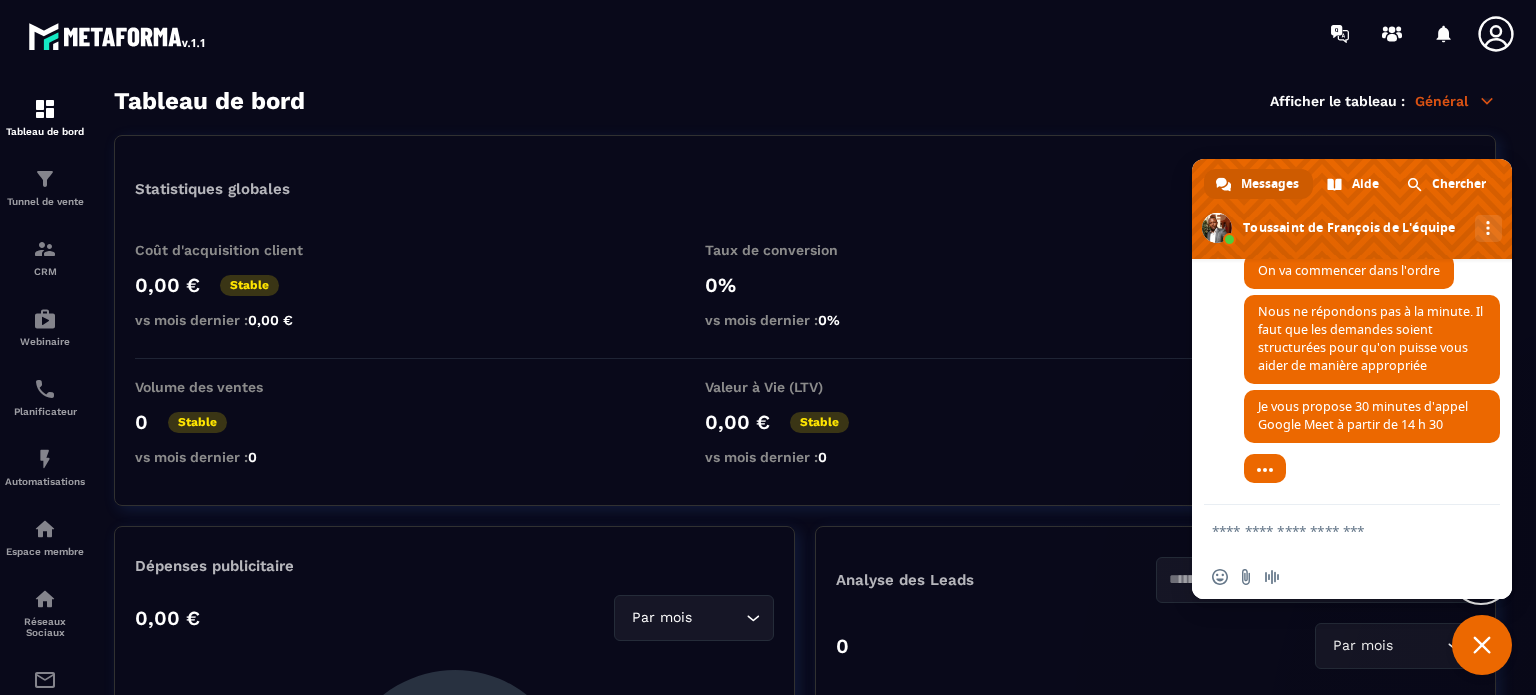 scroll, scrollTop: 8876, scrollLeft: 0, axis: vertical 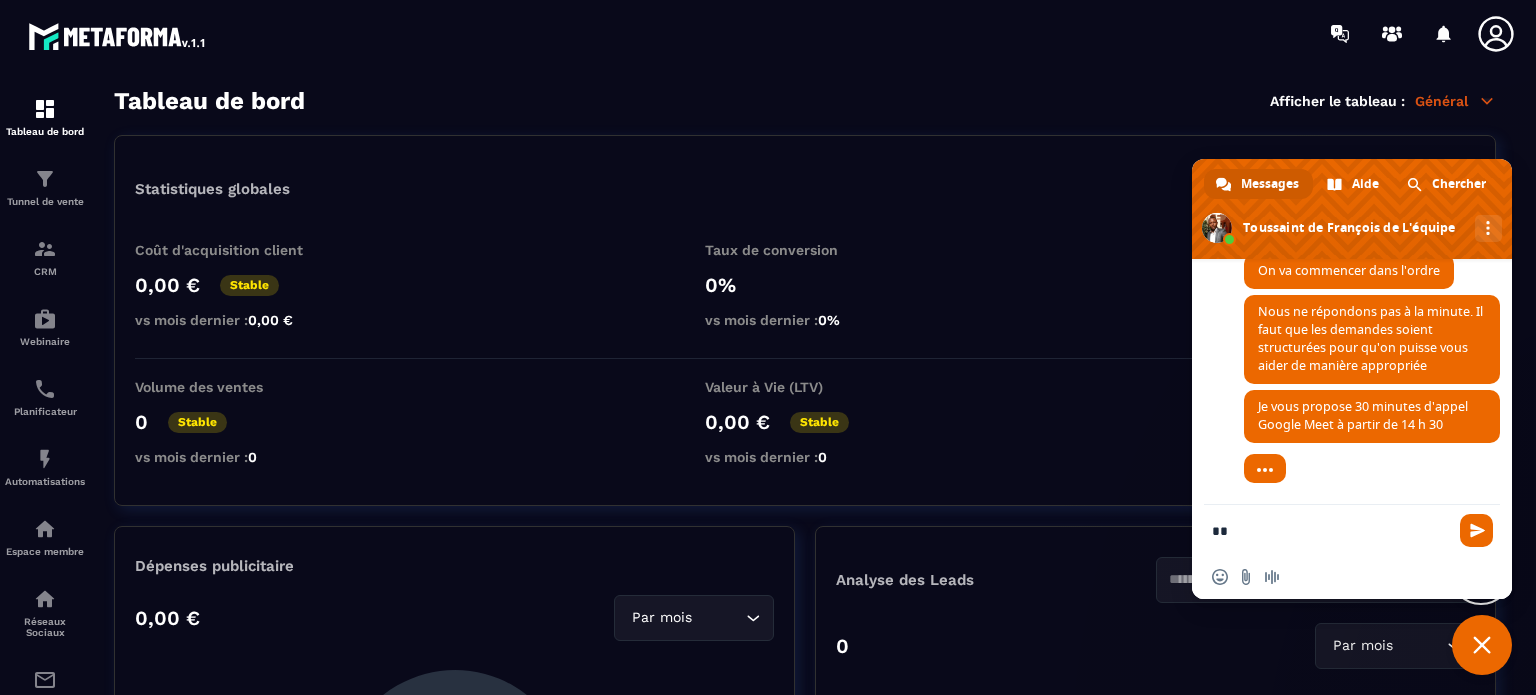 type on "*" 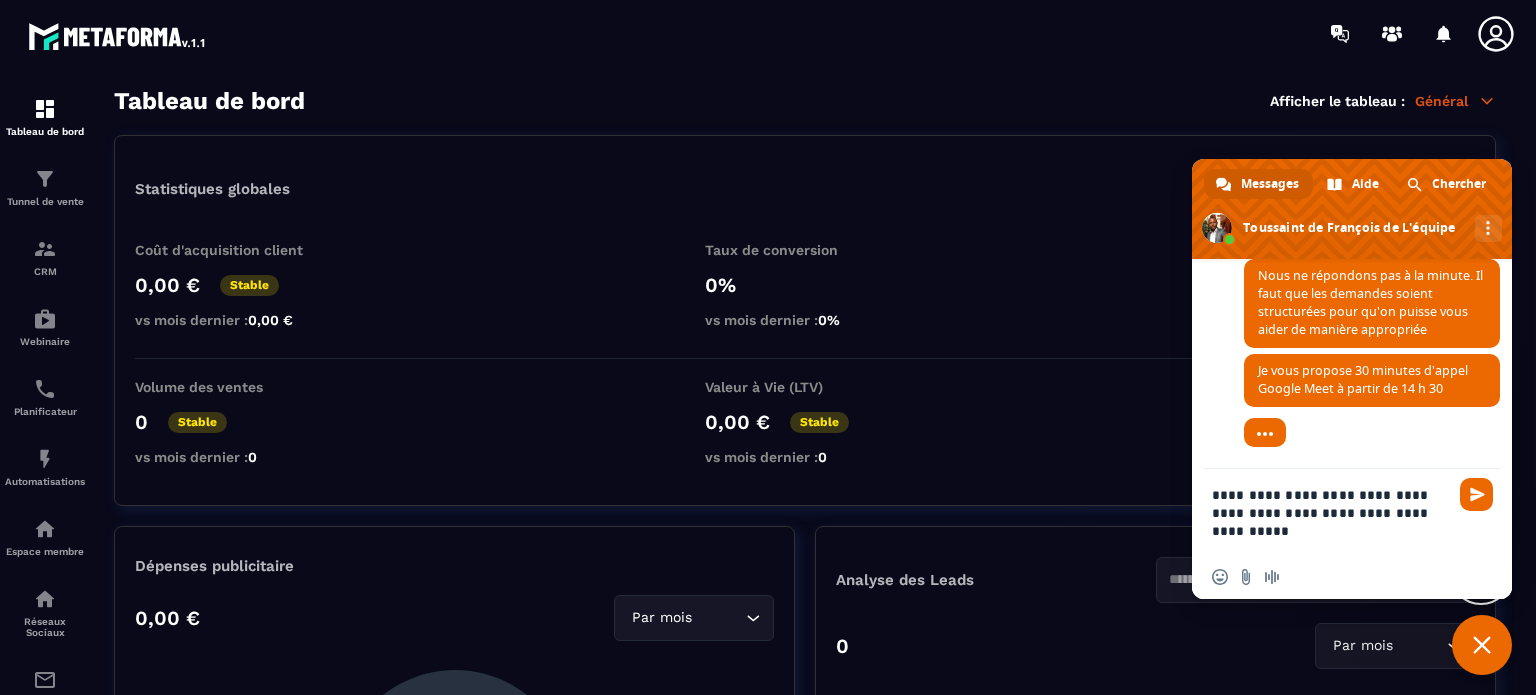 scroll, scrollTop: 8912, scrollLeft: 0, axis: vertical 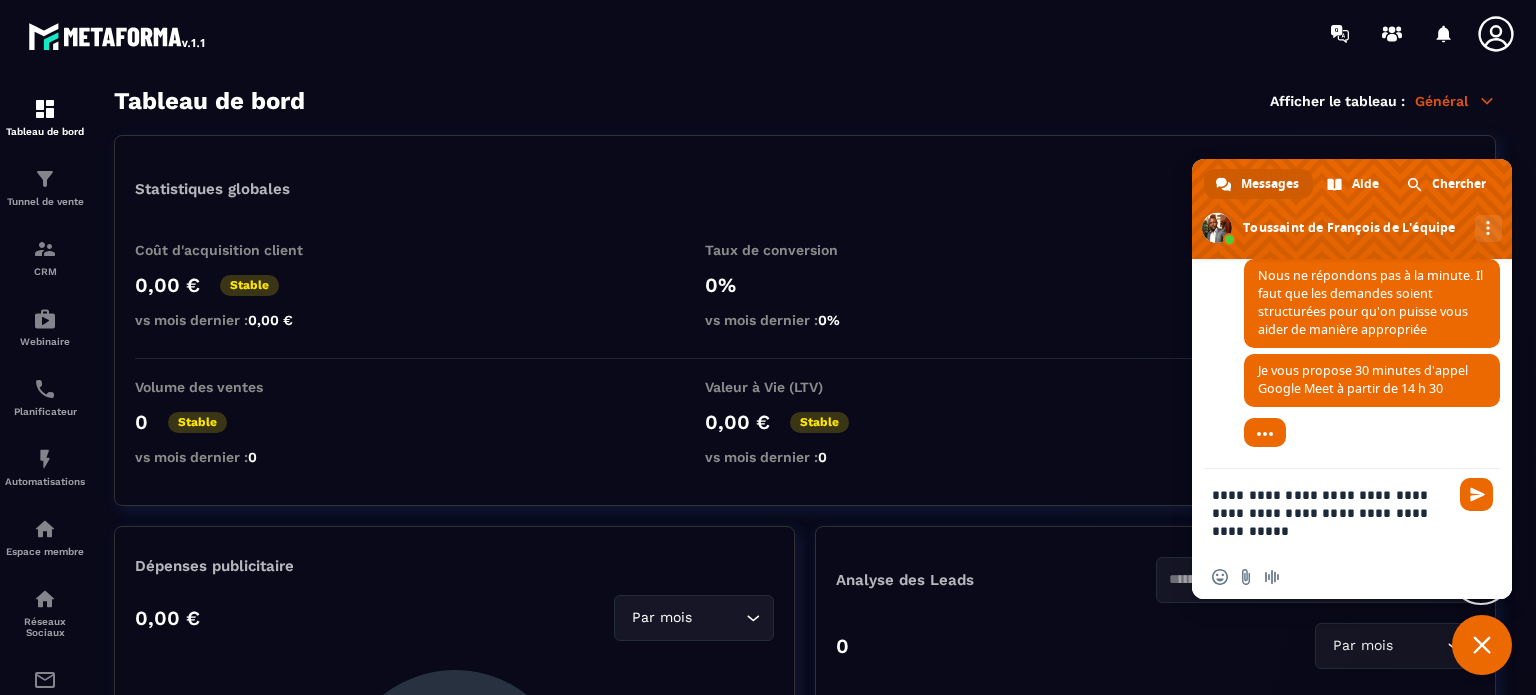 click on "**********" at bounding box center [1332, 512] 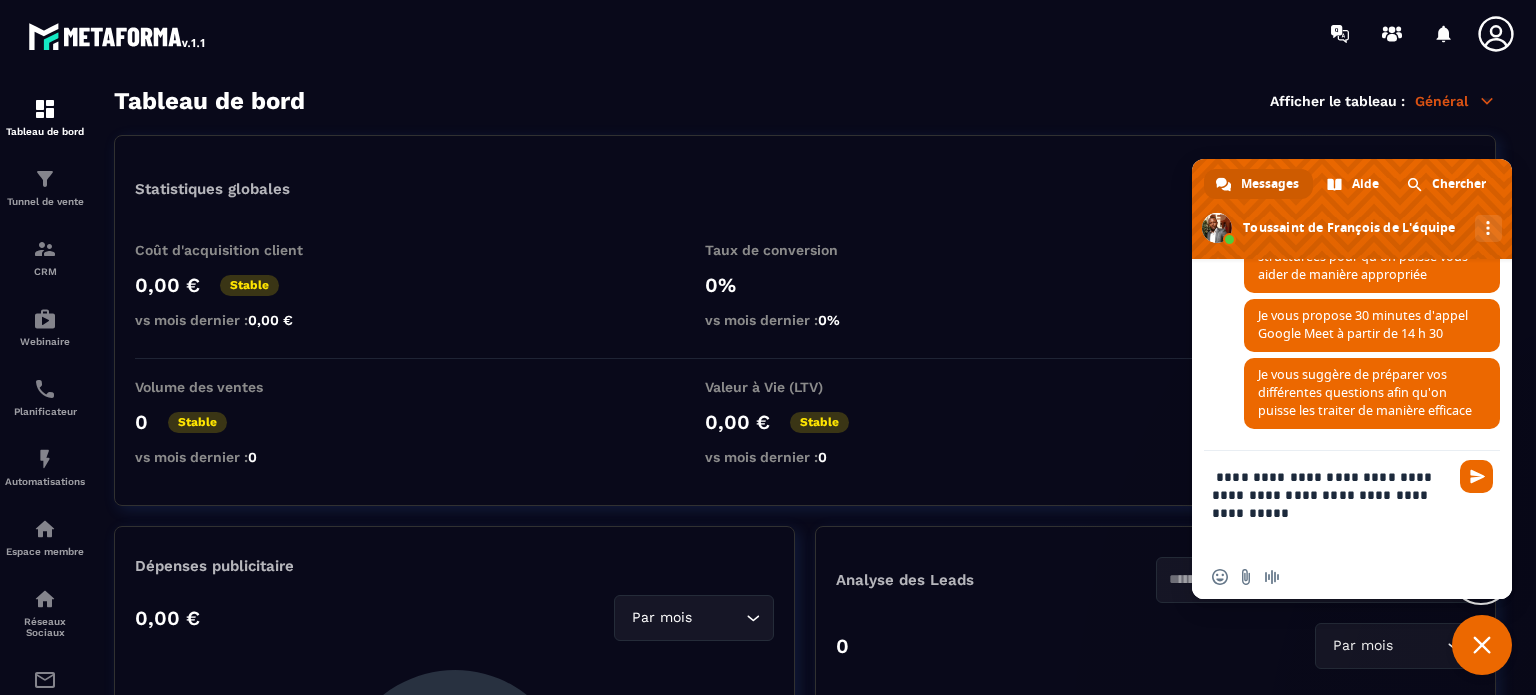 scroll, scrollTop: 8989, scrollLeft: 0, axis: vertical 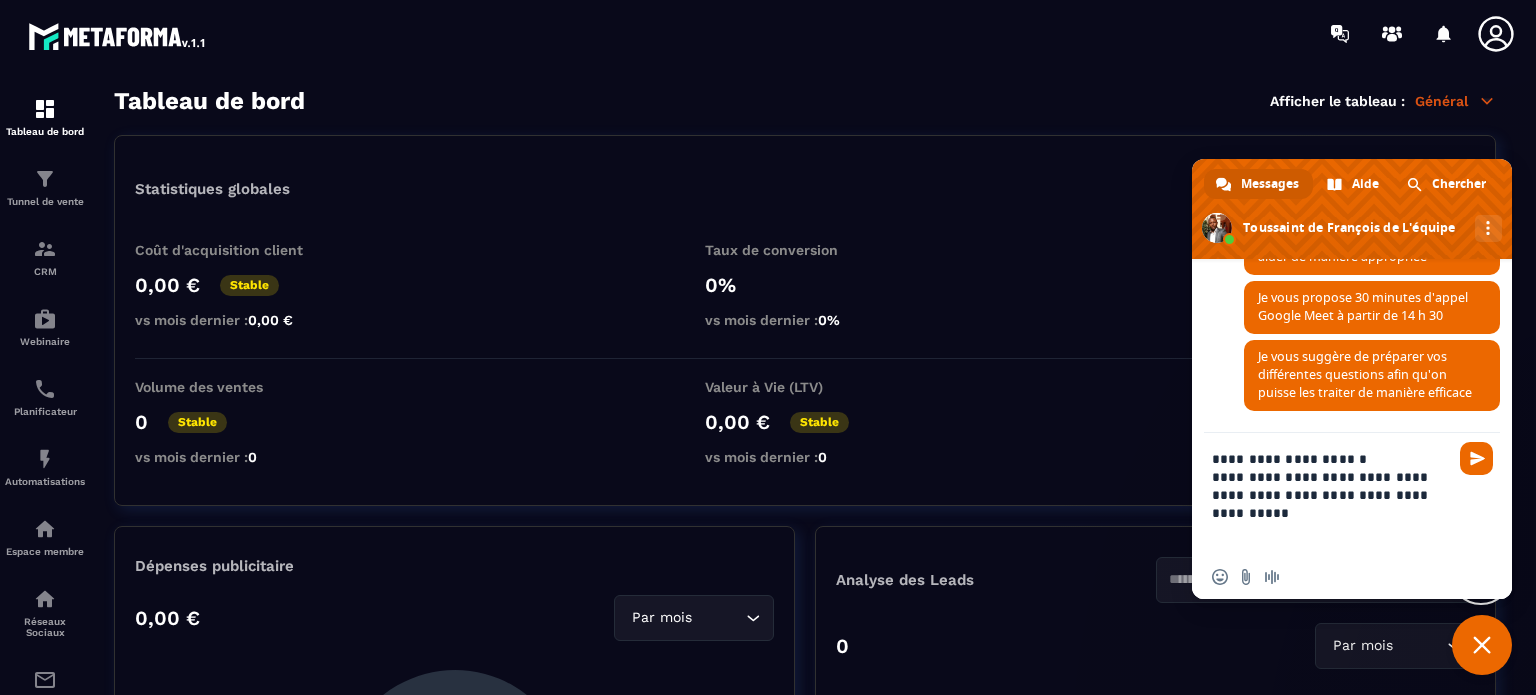 click on "**********" at bounding box center (1332, 494) 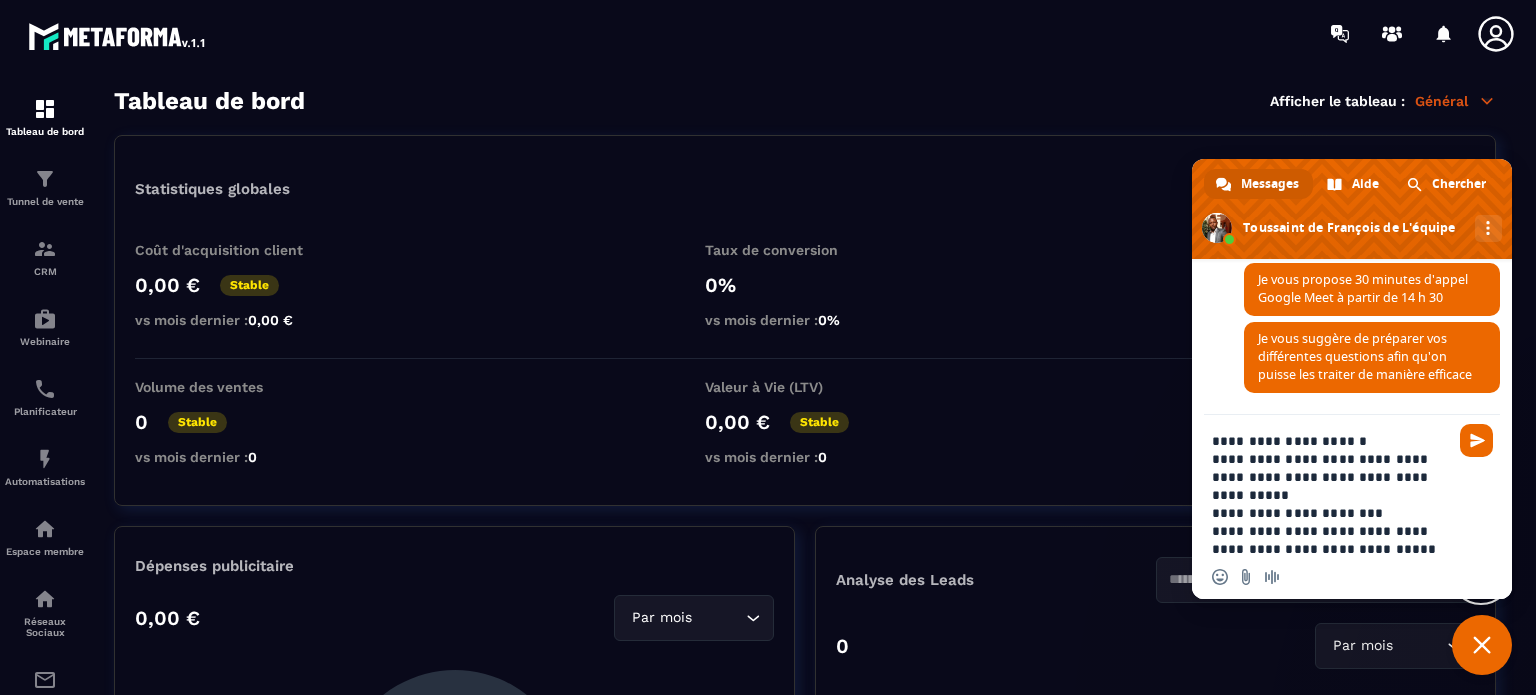 type on "**********" 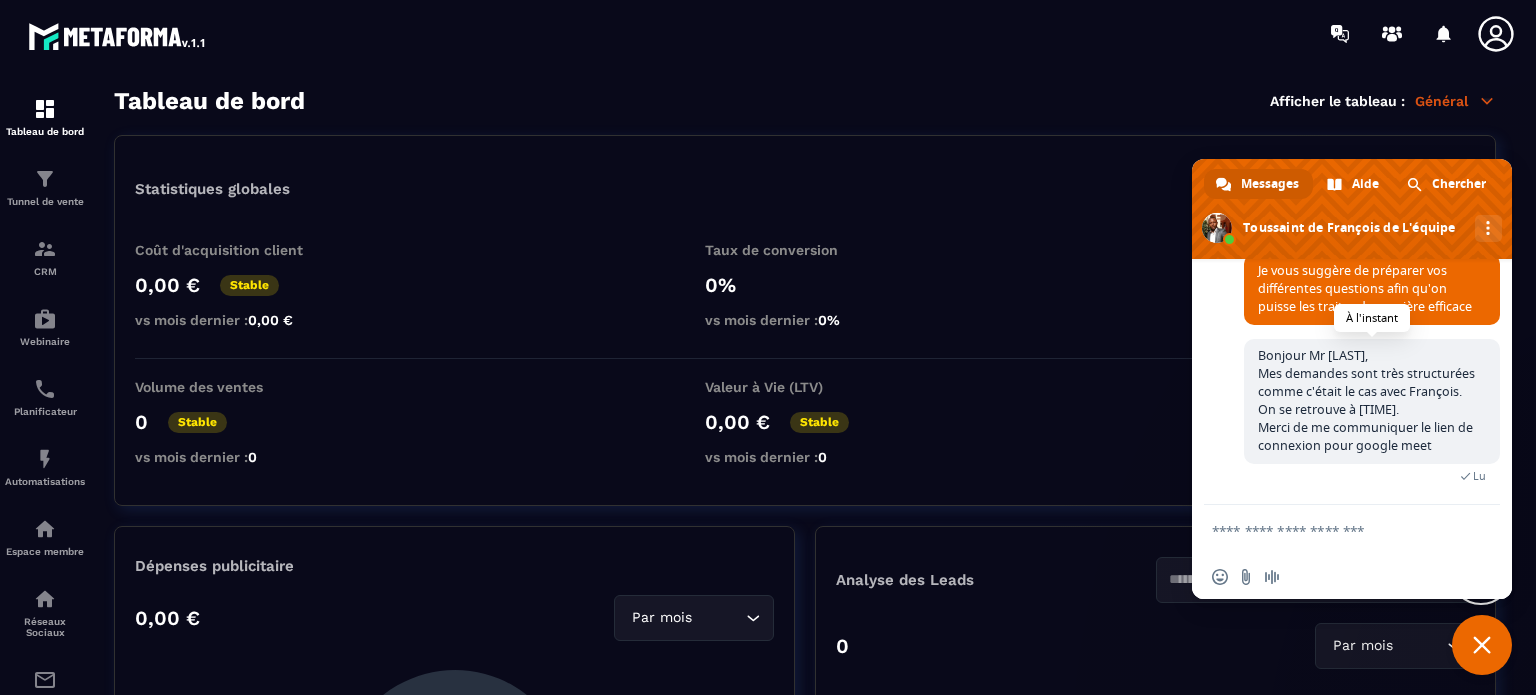 scroll, scrollTop: 9097, scrollLeft: 0, axis: vertical 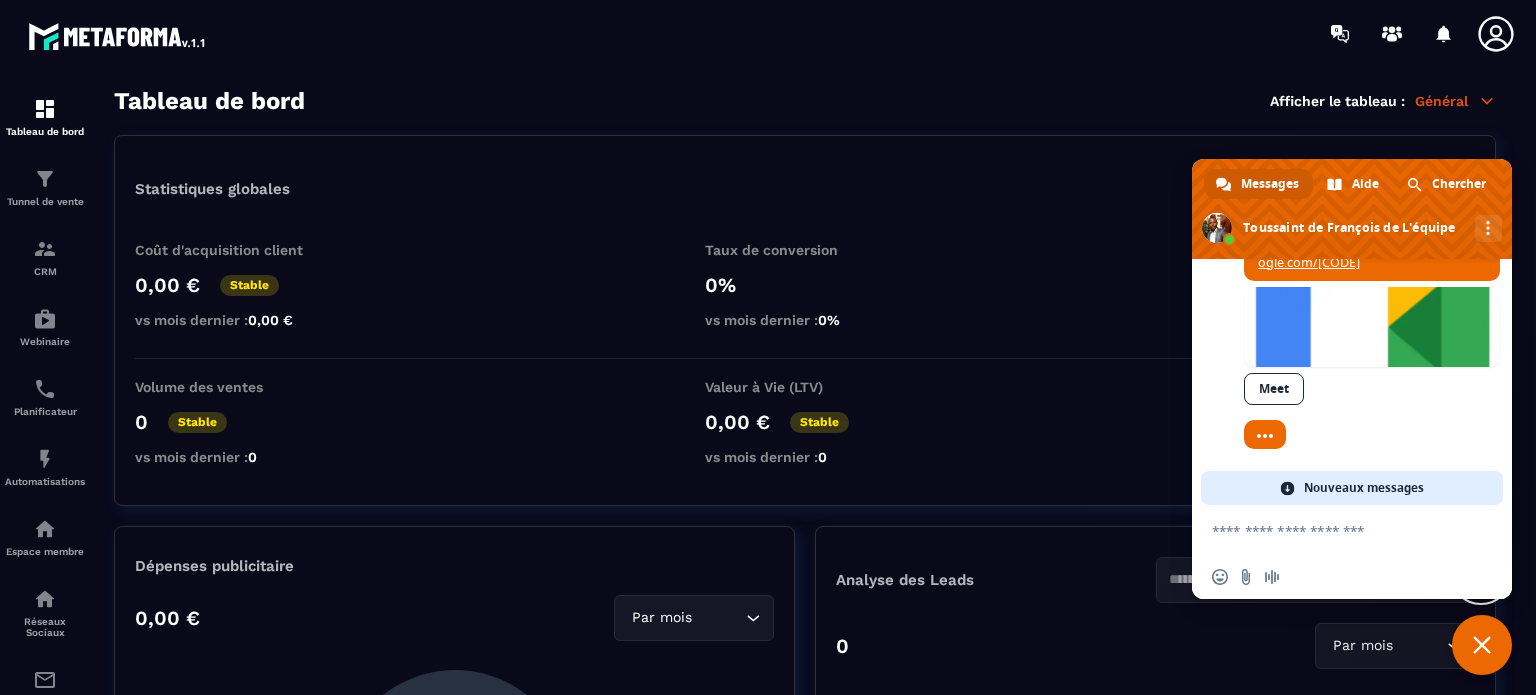 click at bounding box center (1288, 488) 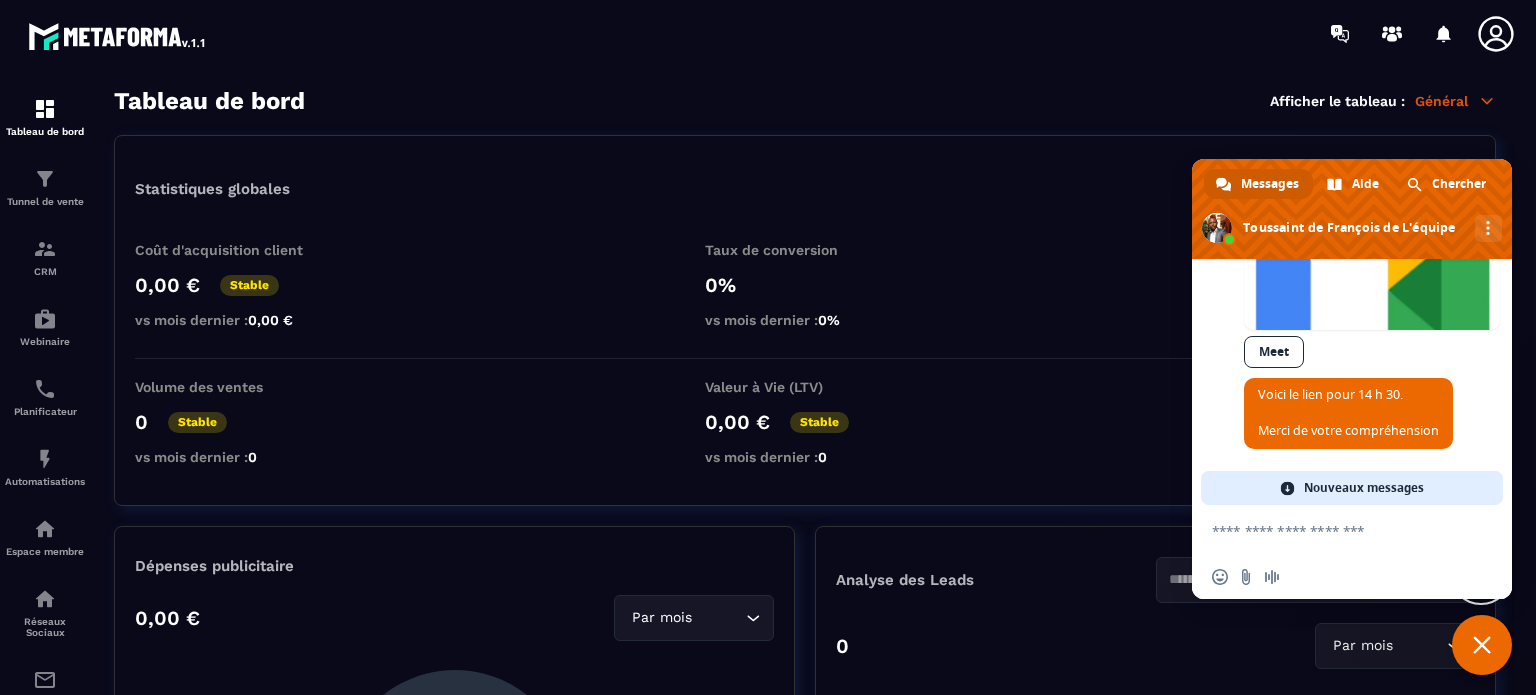 scroll, scrollTop: 9521, scrollLeft: 0, axis: vertical 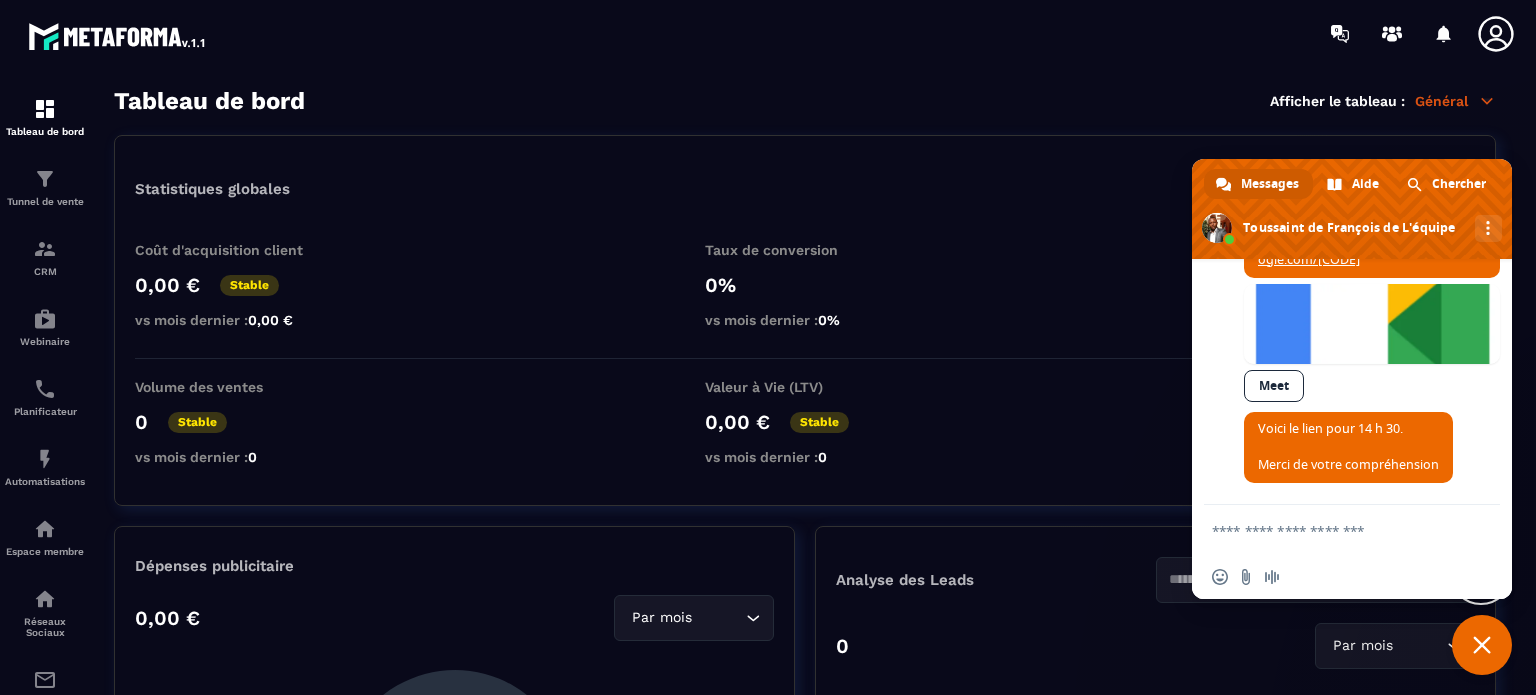 click on "Meet" at bounding box center (1274, 386) 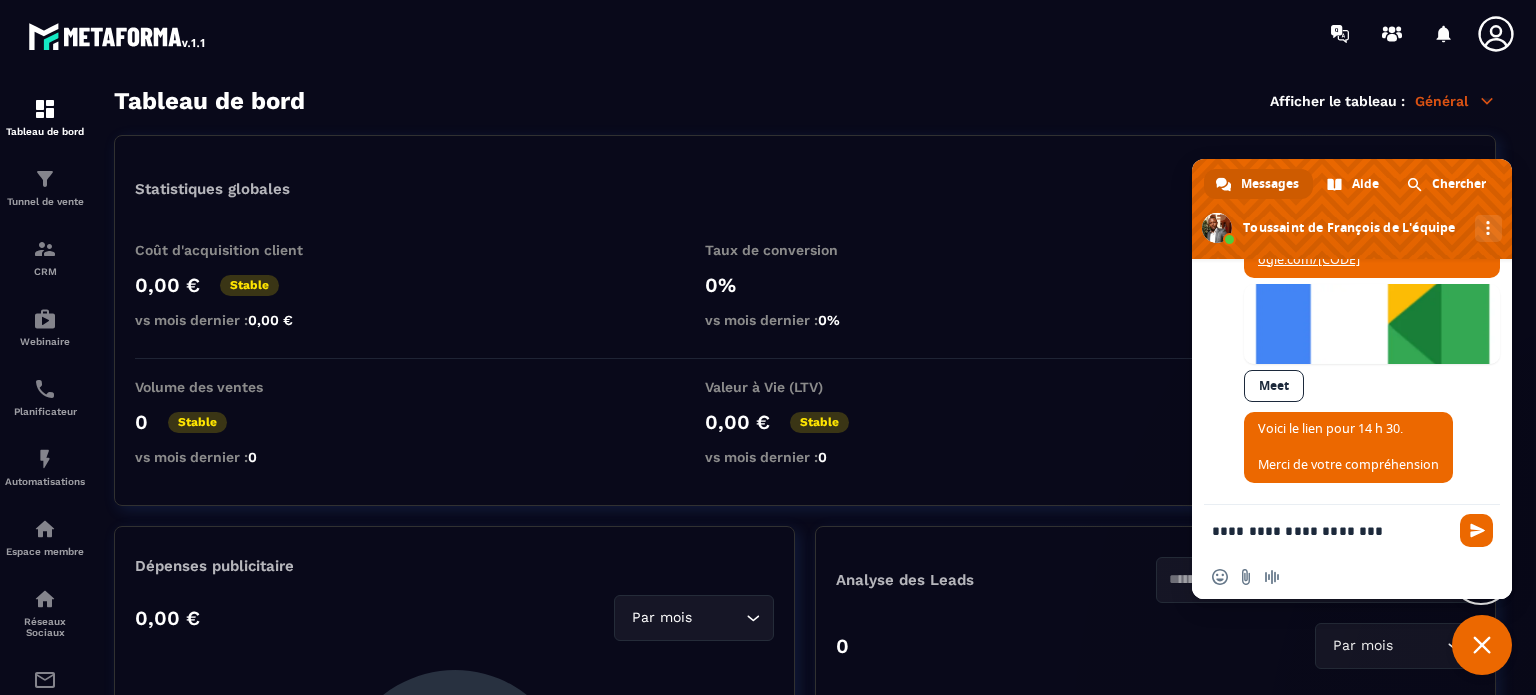 type on "**********" 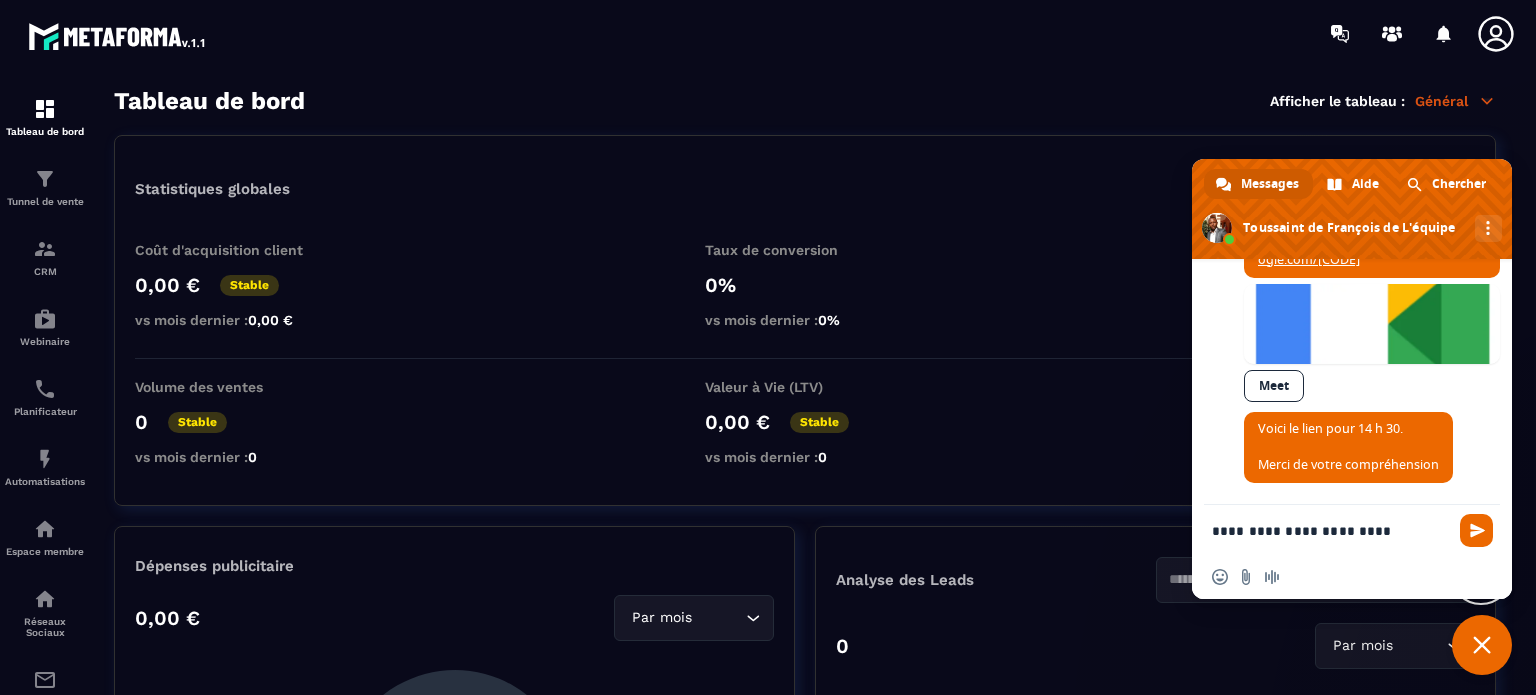type 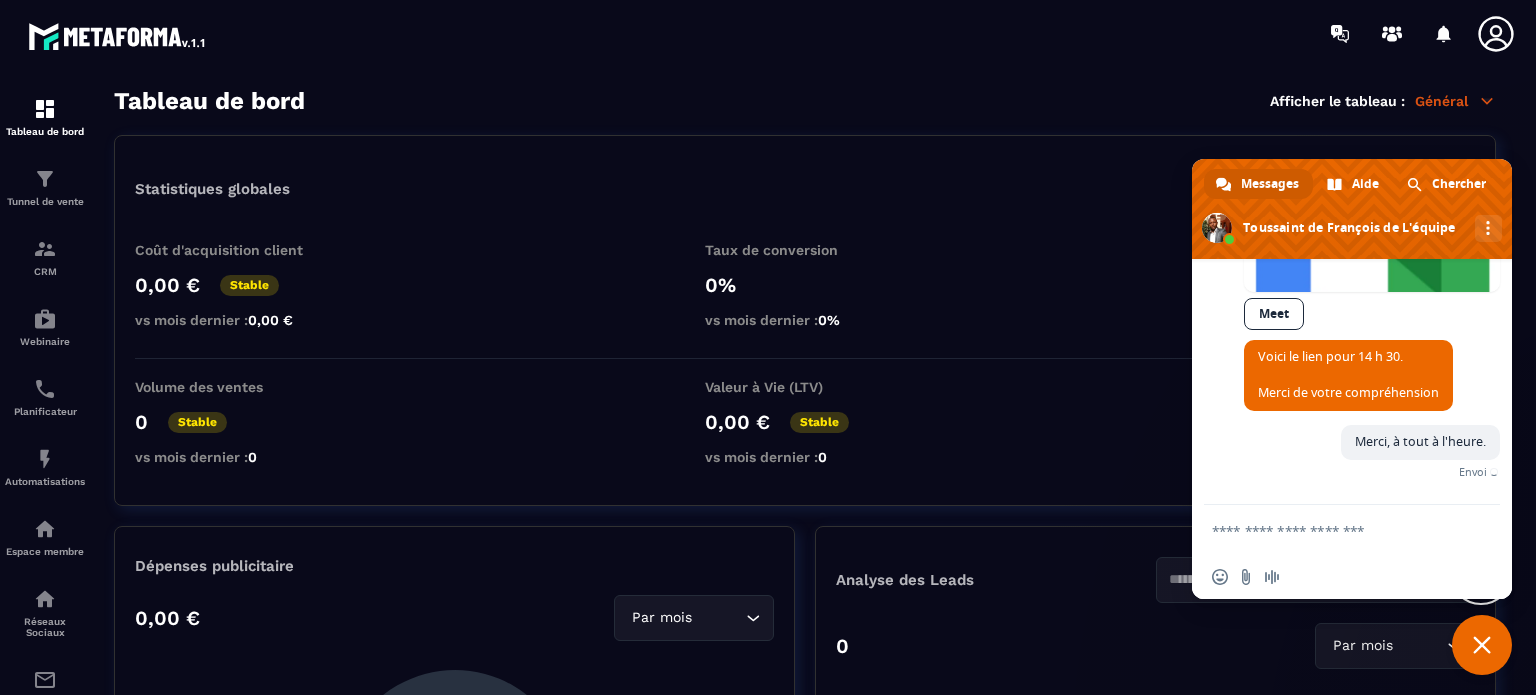 scroll, scrollTop: 9537, scrollLeft: 0, axis: vertical 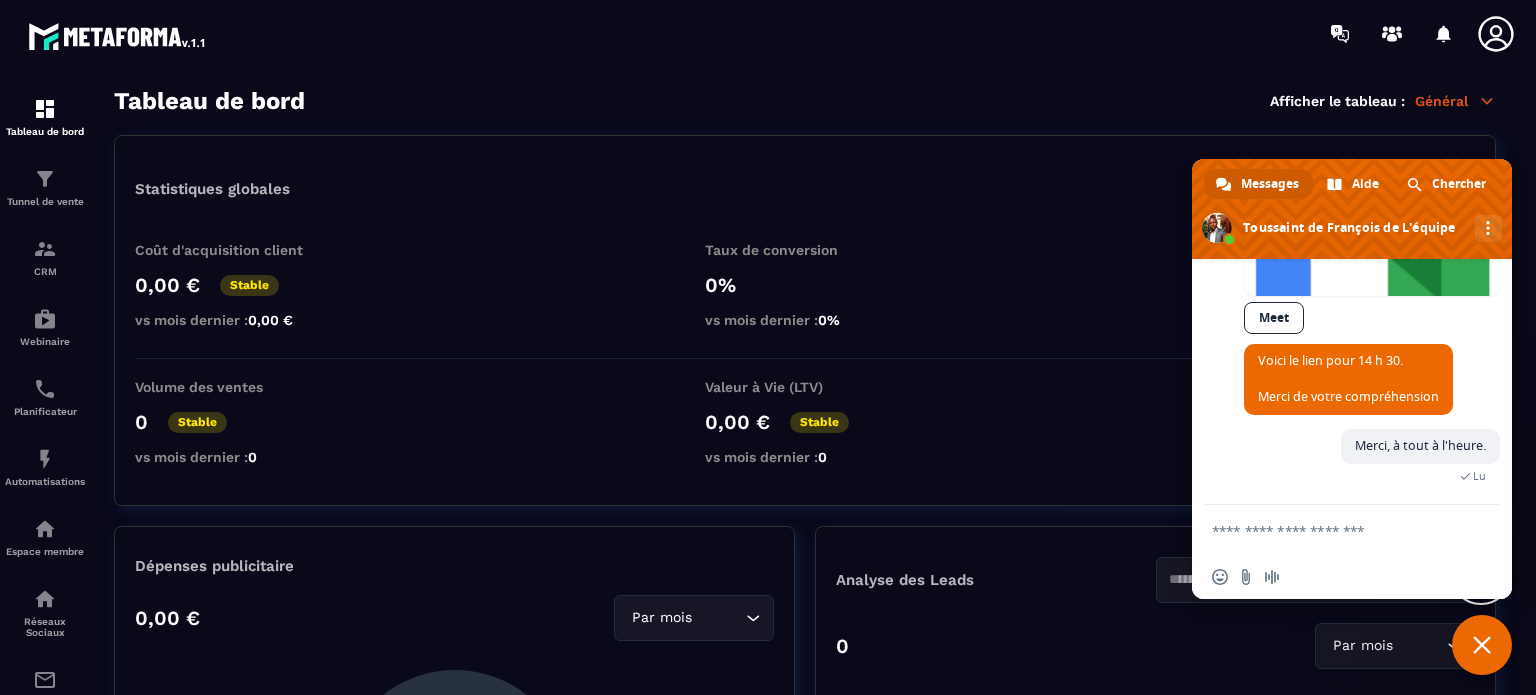 click on "Tableau de bord Afficher le tableau :  Général" at bounding box center (805, 101) 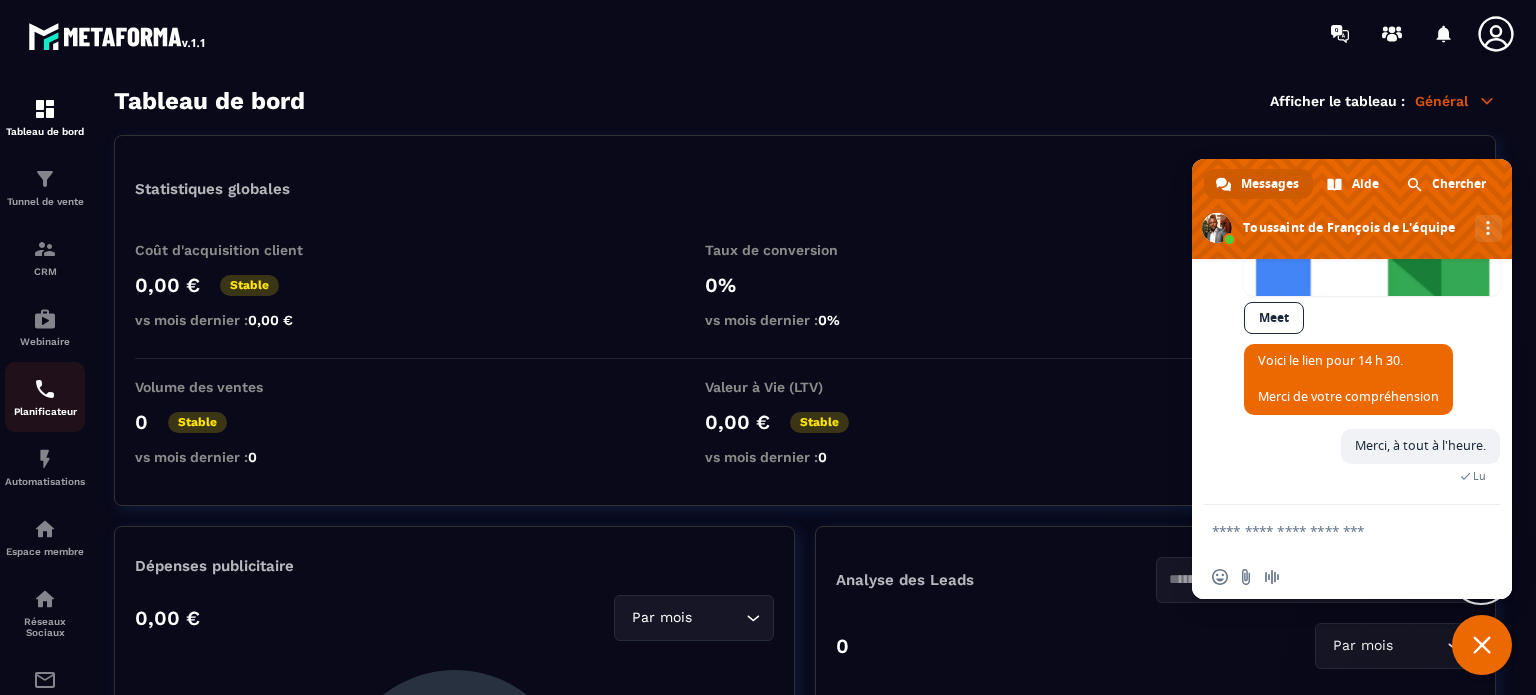 click at bounding box center [45, 389] 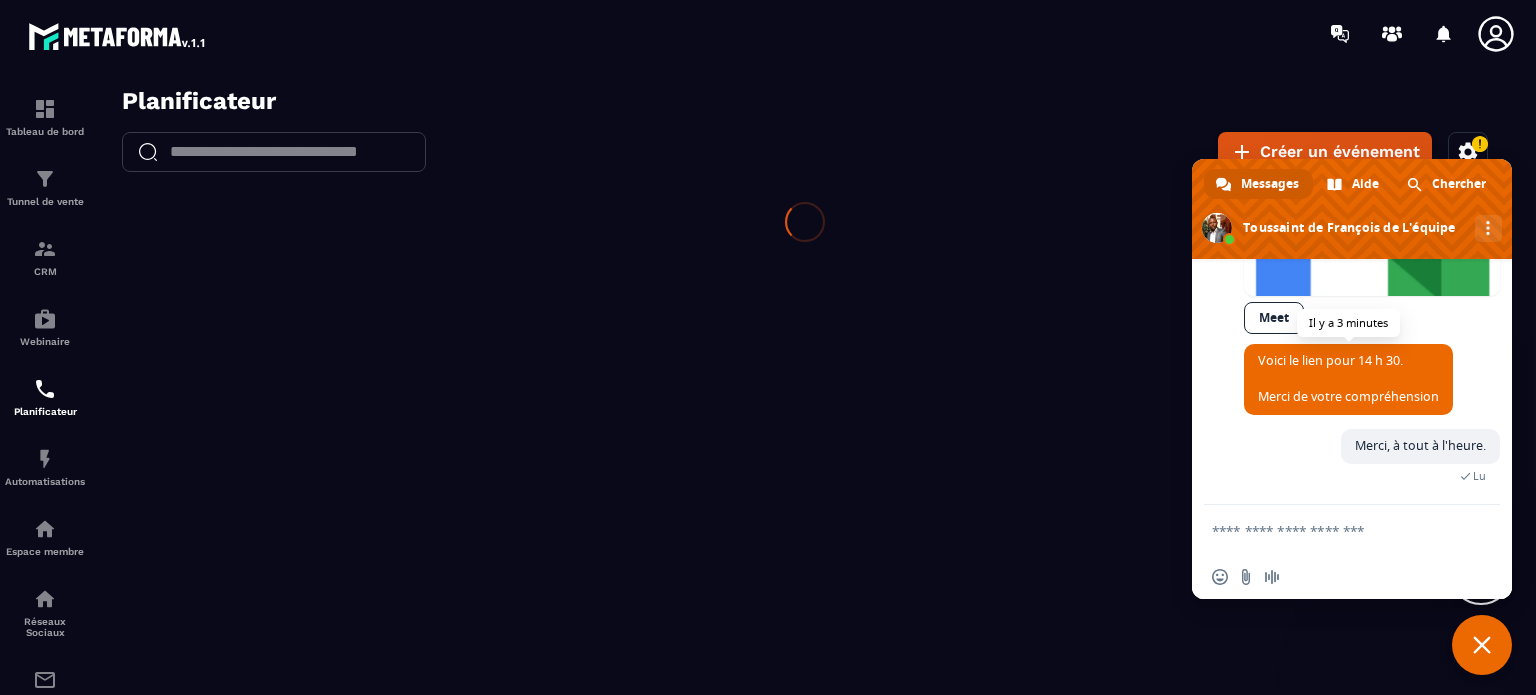 scroll, scrollTop: 0, scrollLeft: 0, axis: both 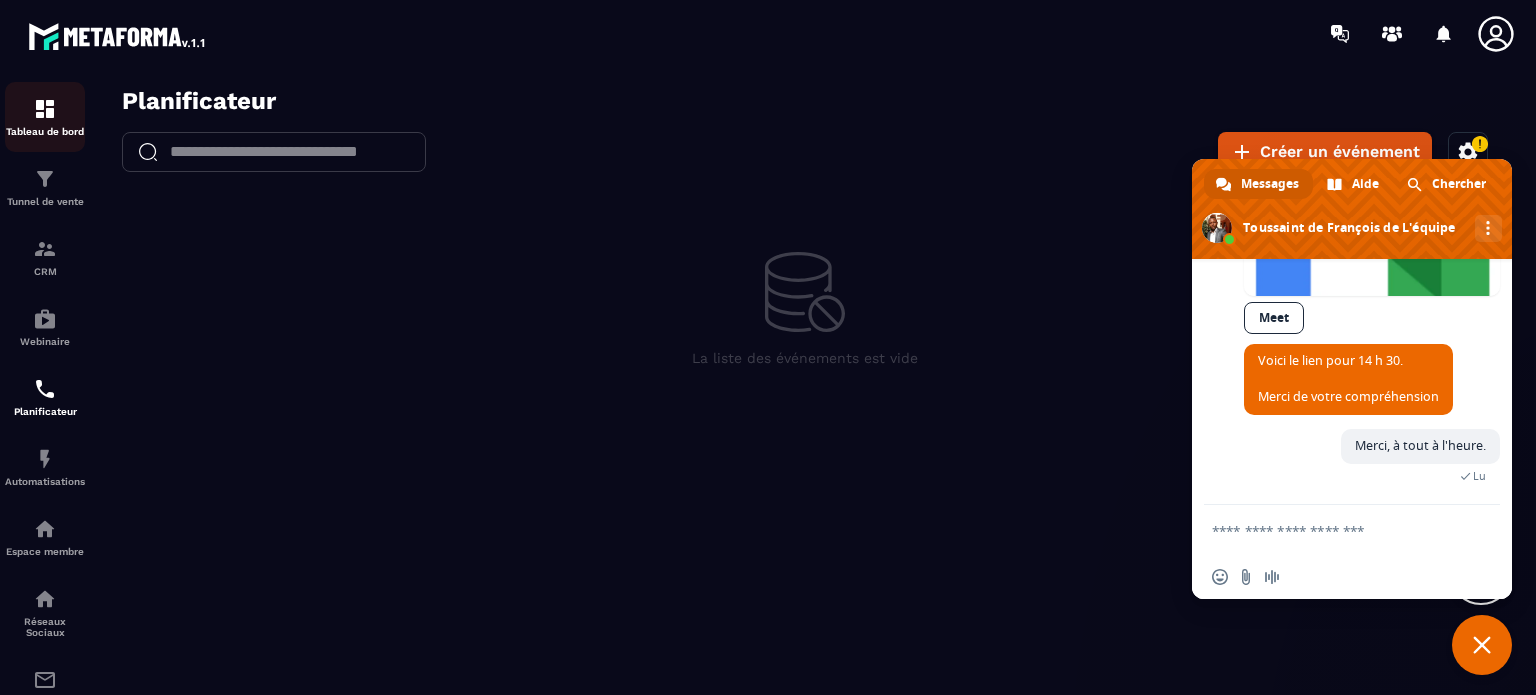 click at bounding box center [45, 109] 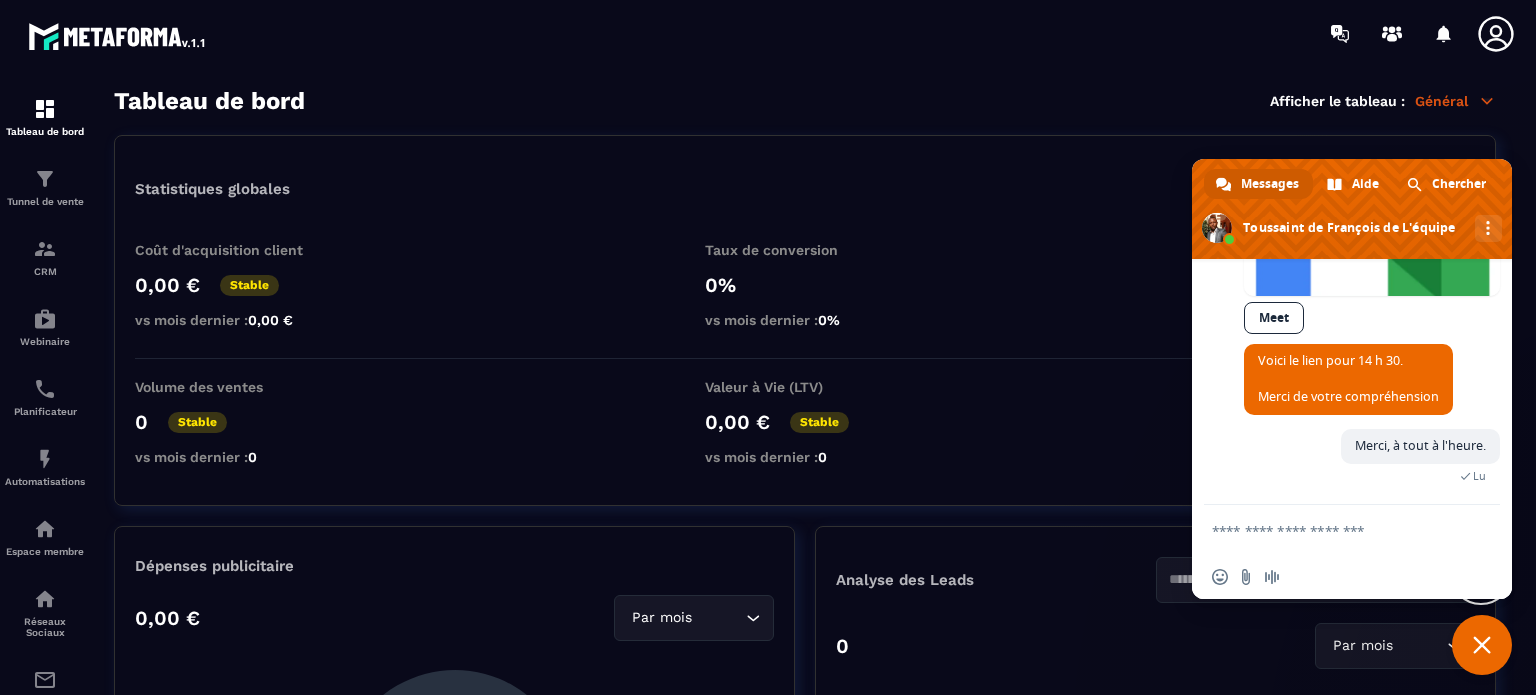 click at bounding box center [45, 391] 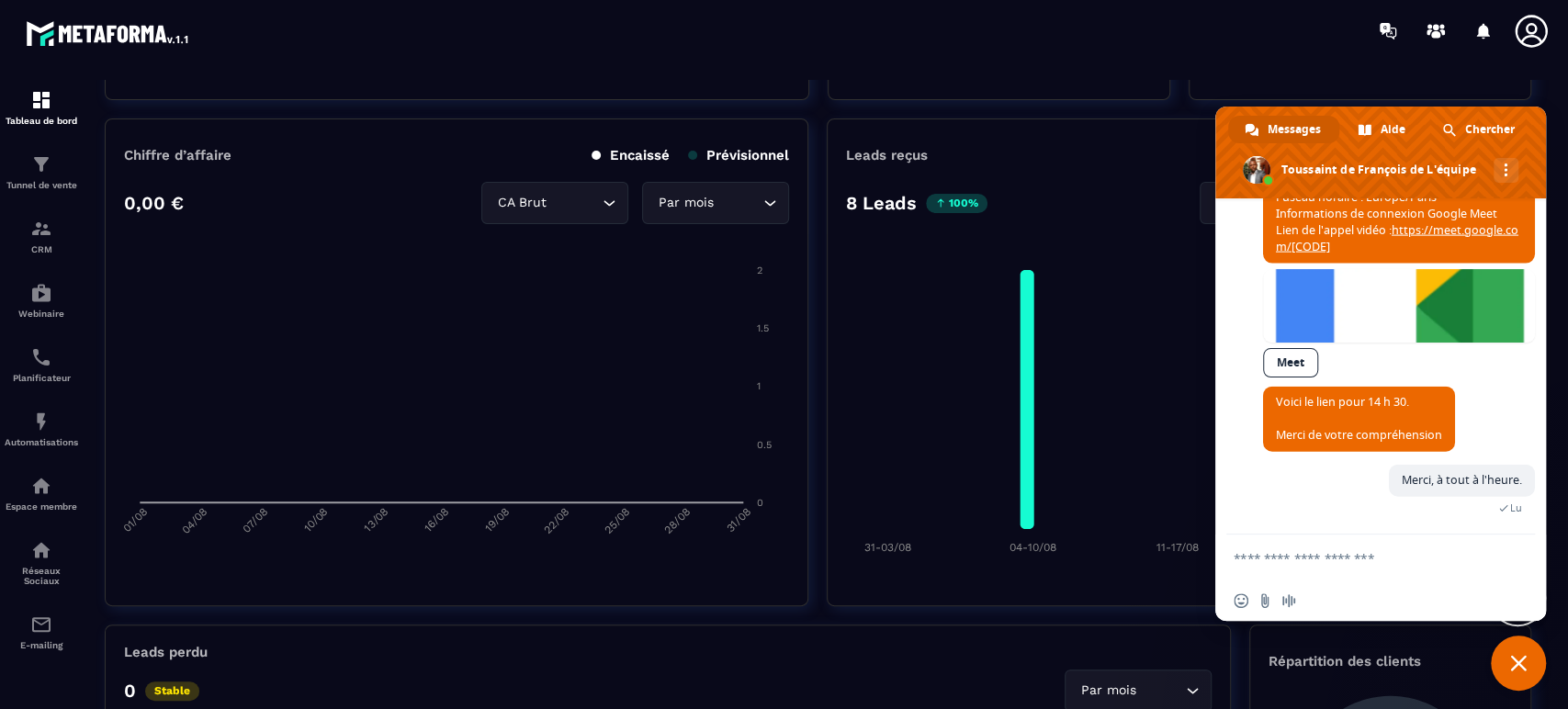scroll, scrollTop: 458, scrollLeft: 0, axis: vertical 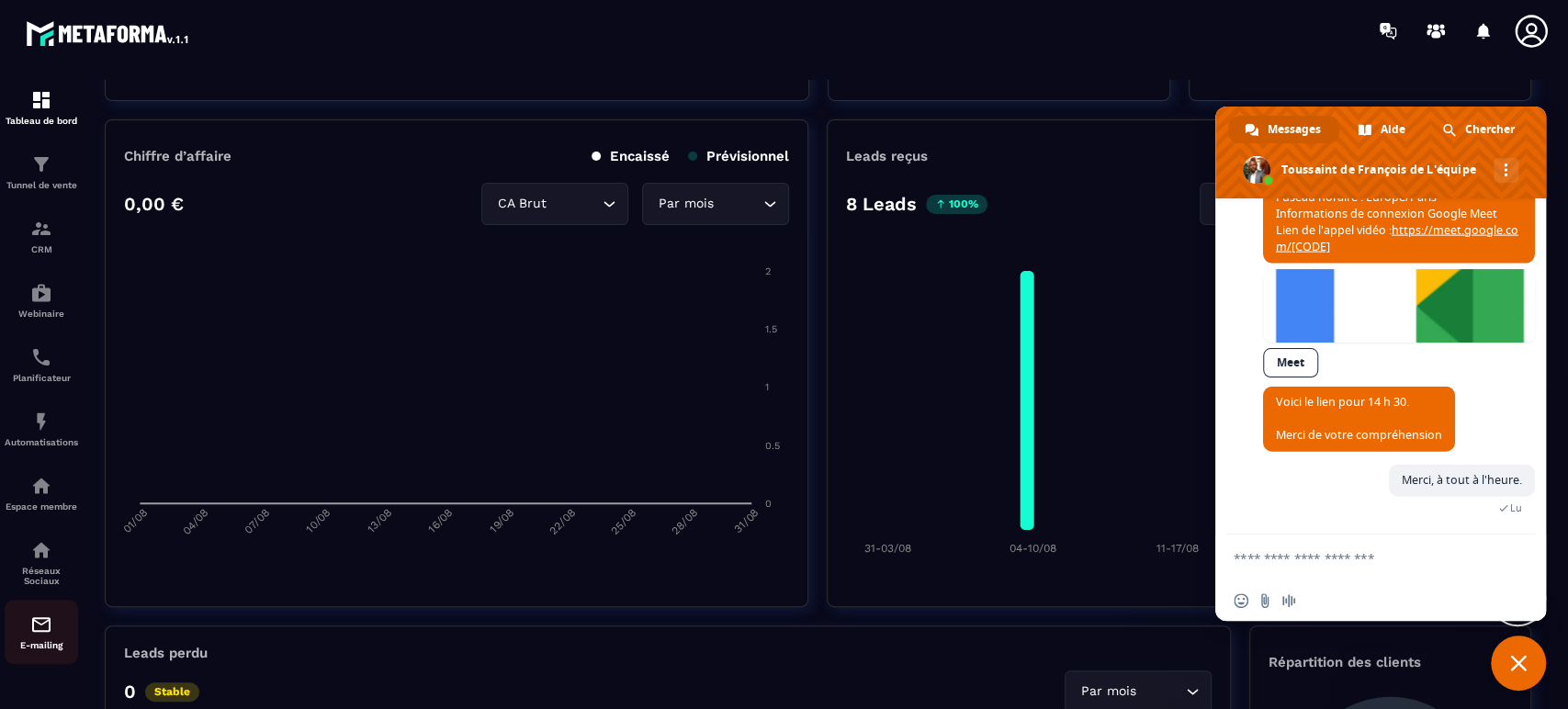 click at bounding box center (41, 625) 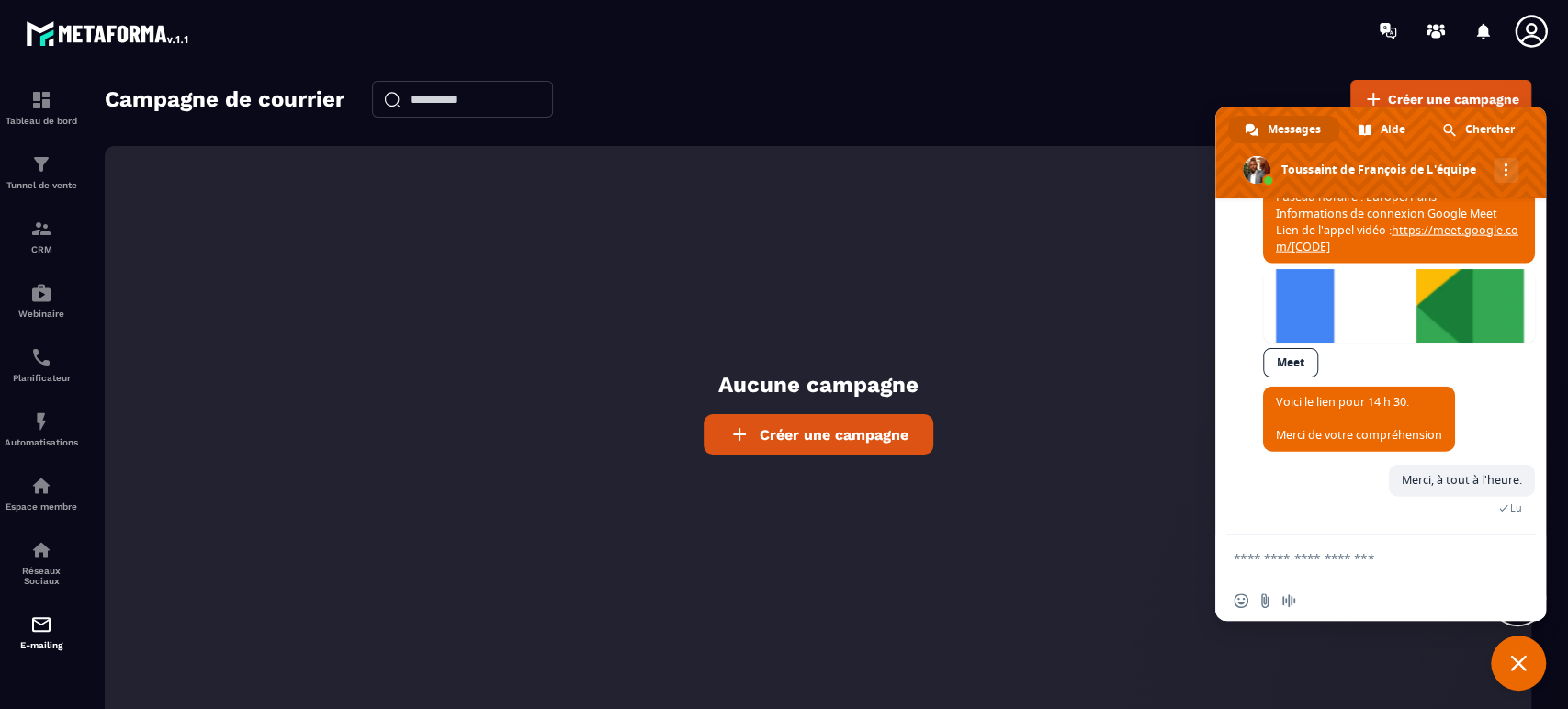 click at bounding box center [1518, 663] 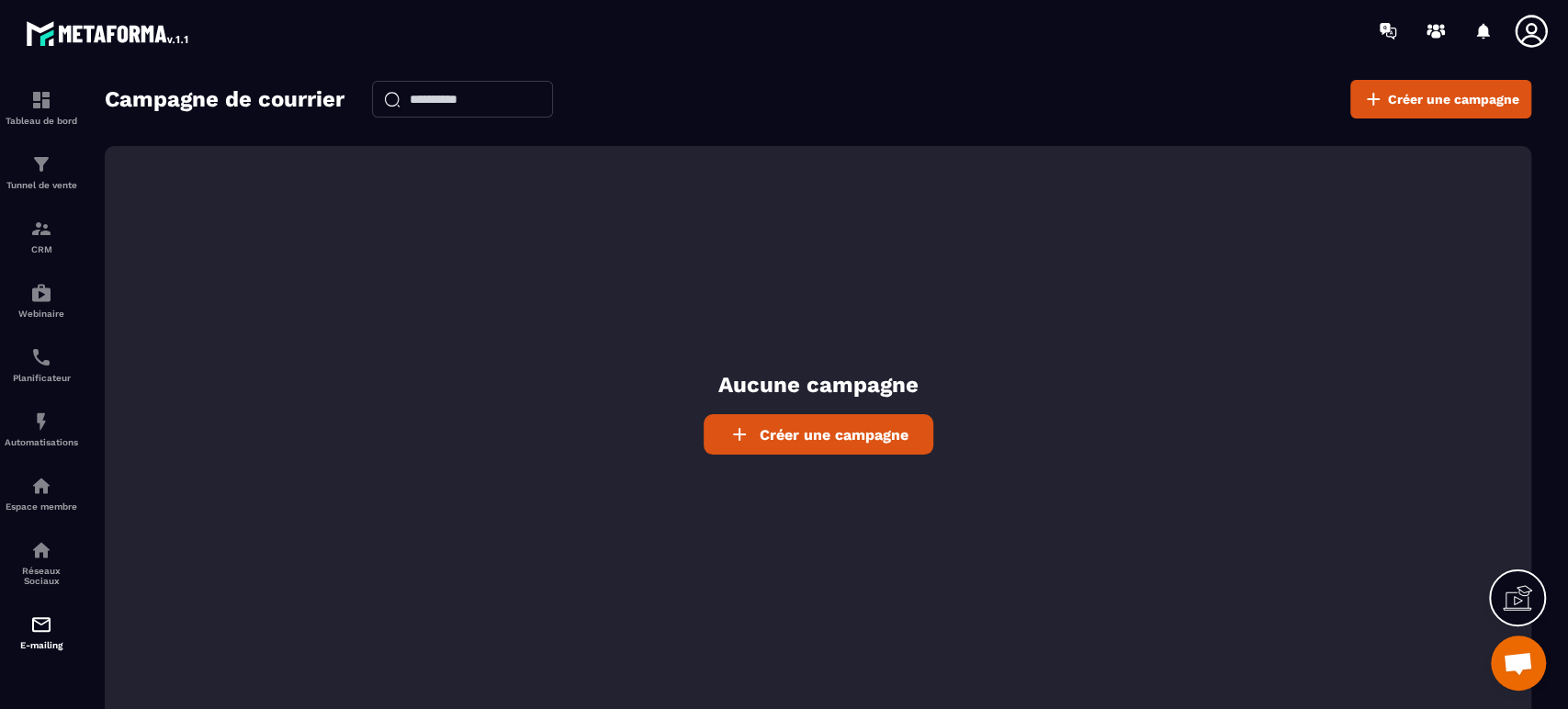 click on "Créer une campagne" at bounding box center [834, 434] 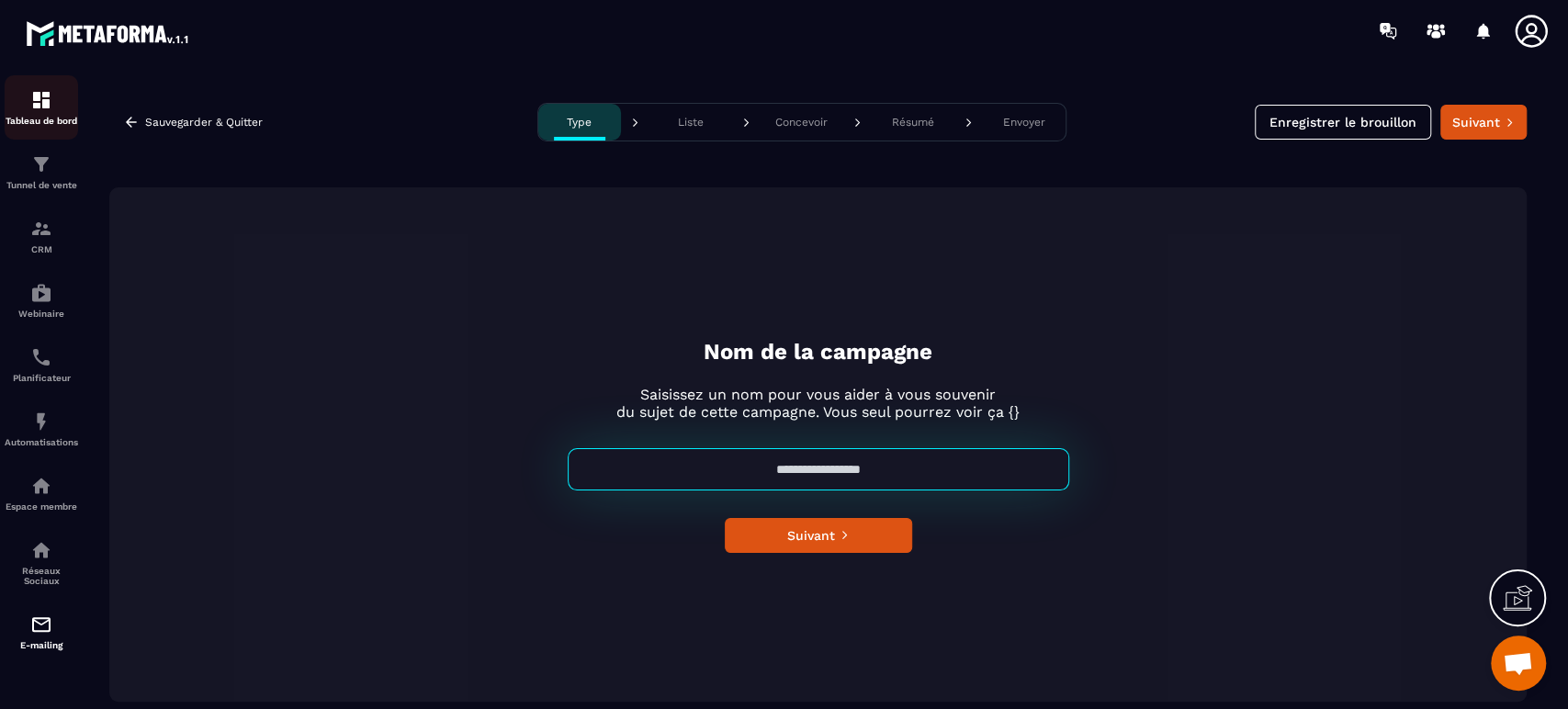 click at bounding box center (41, 100) 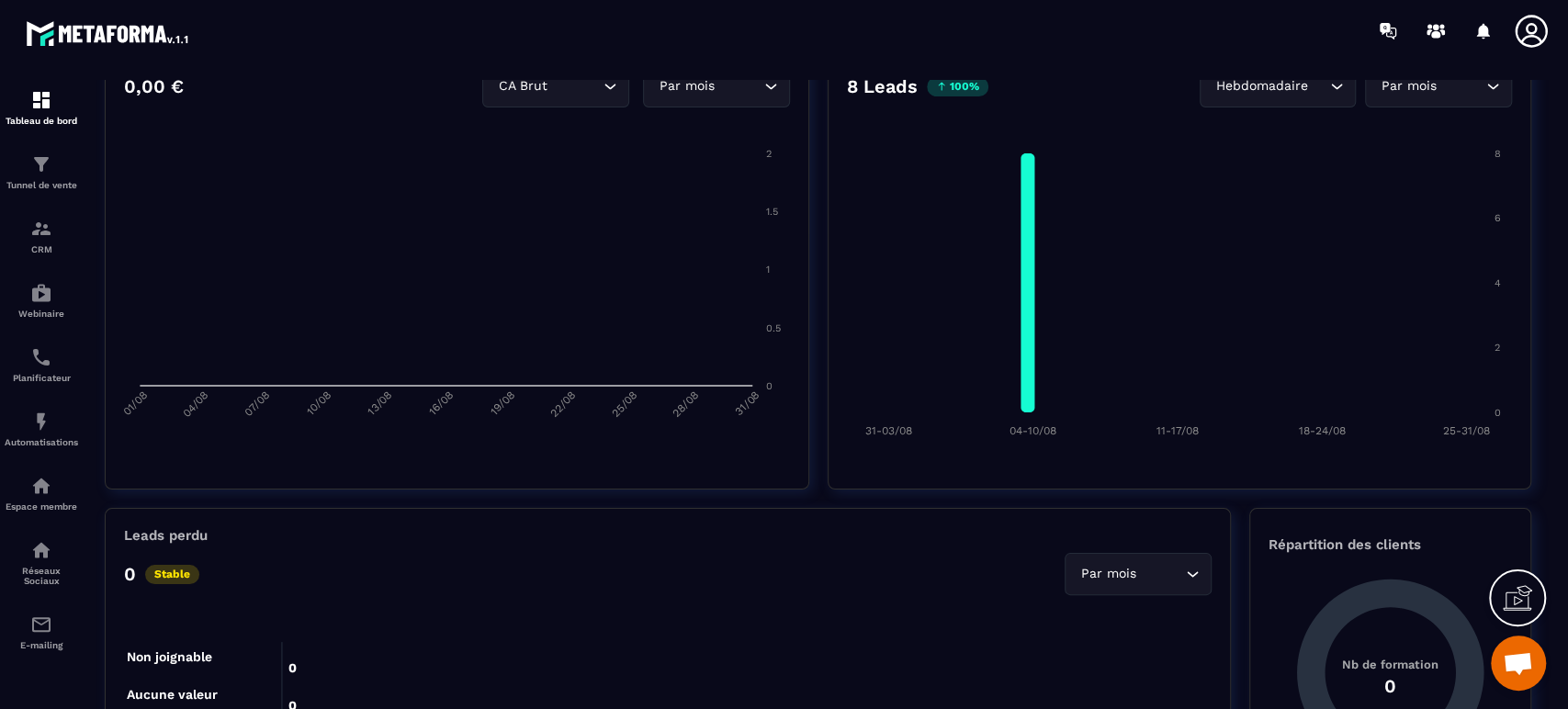 scroll, scrollTop: 612, scrollLeft: 0, axis: vertical 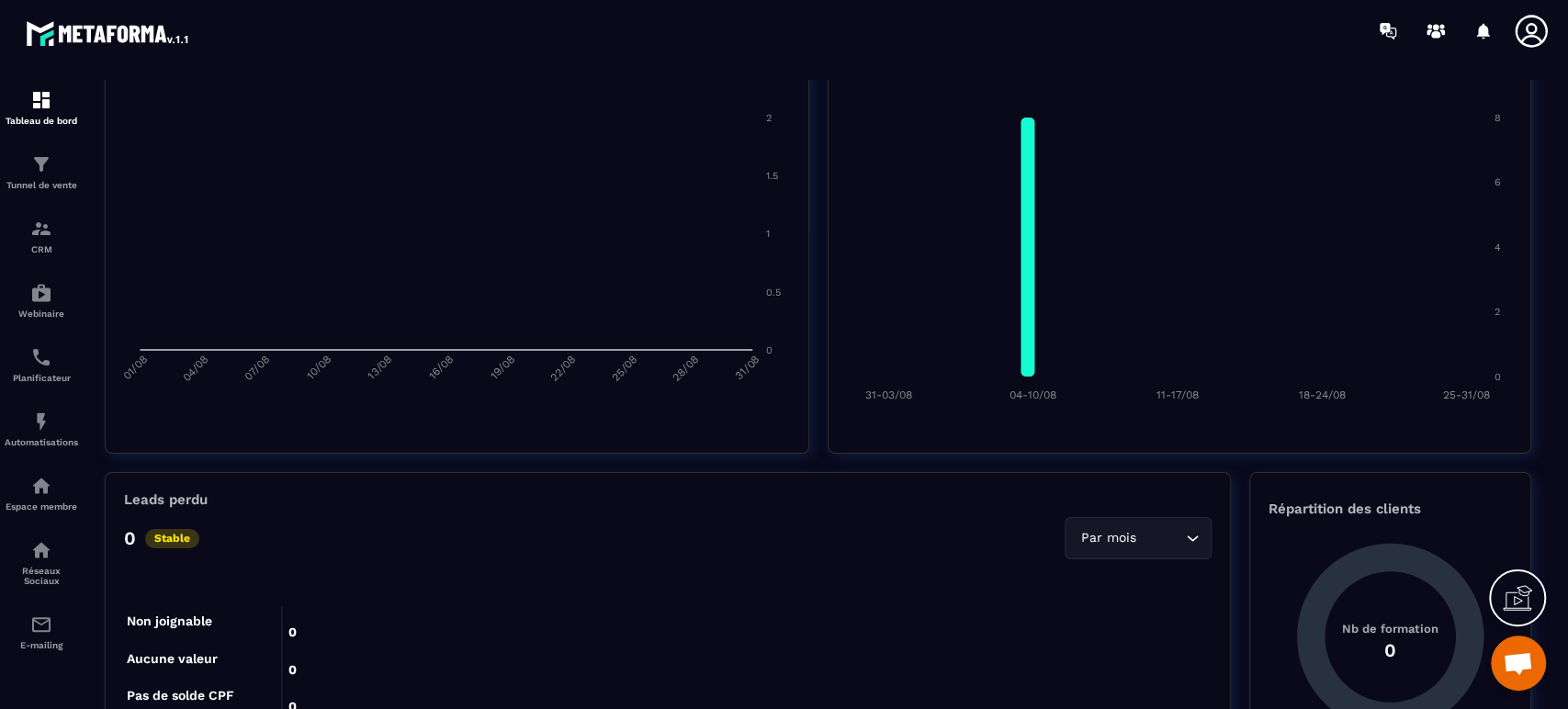 click 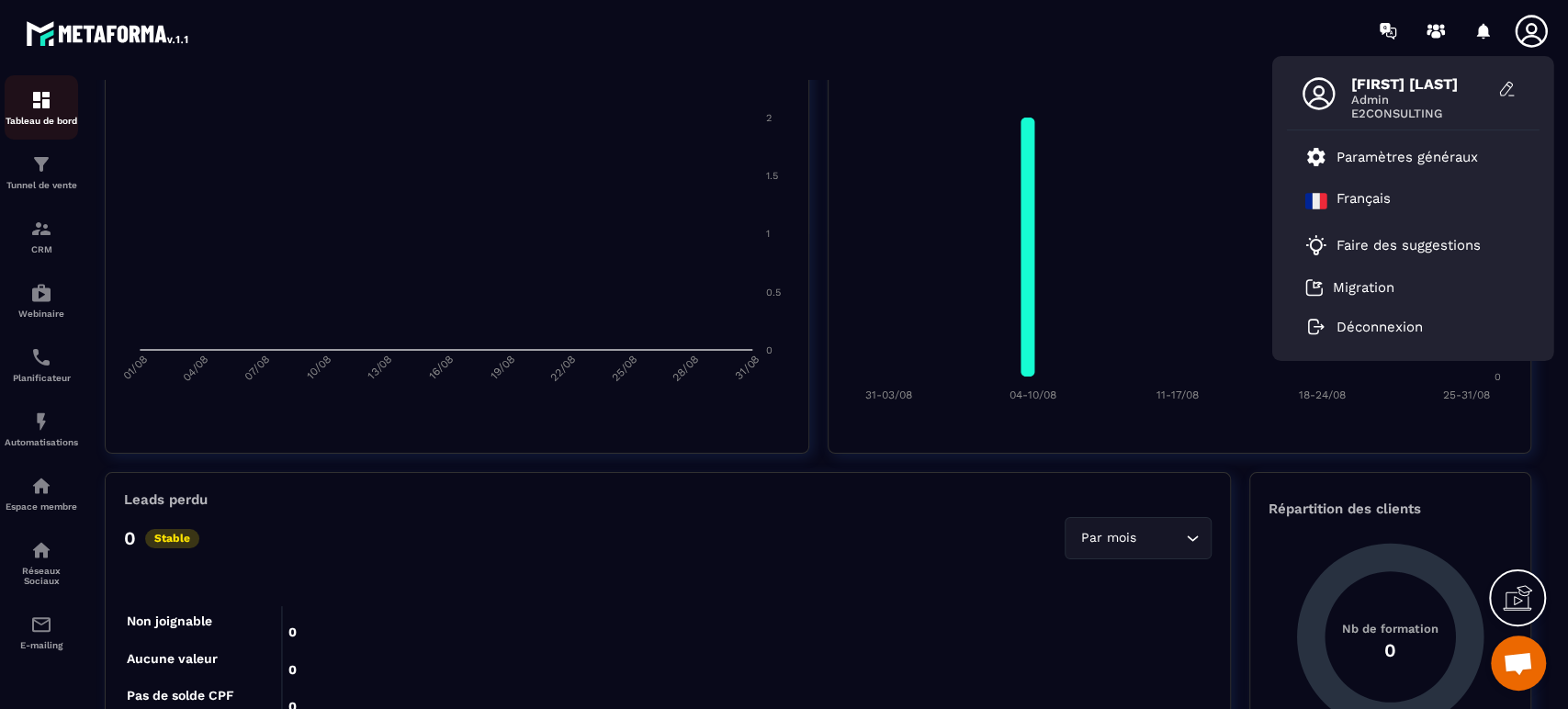 click at bounding box center [41, 100] 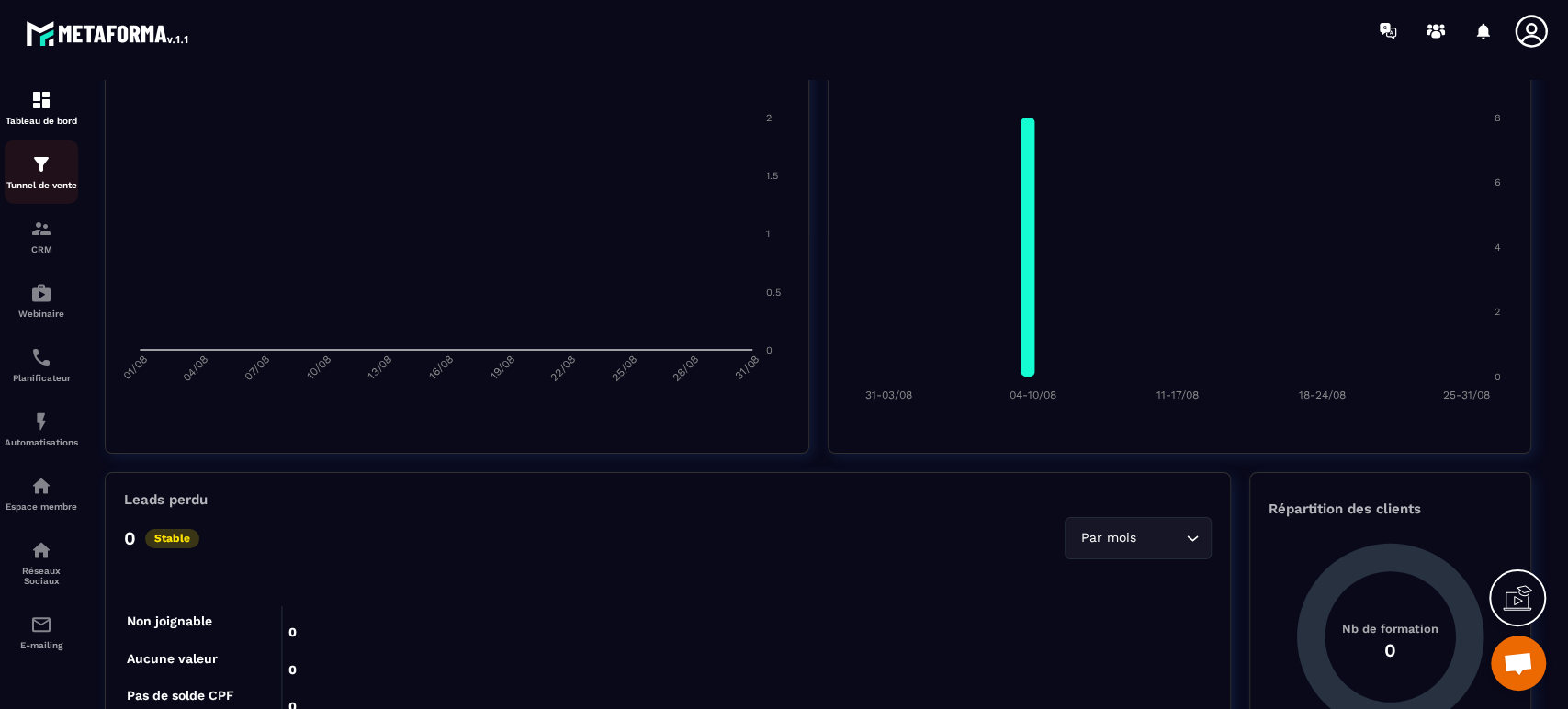 click on "Tunnel de vente" at bounding box center [41, 172] 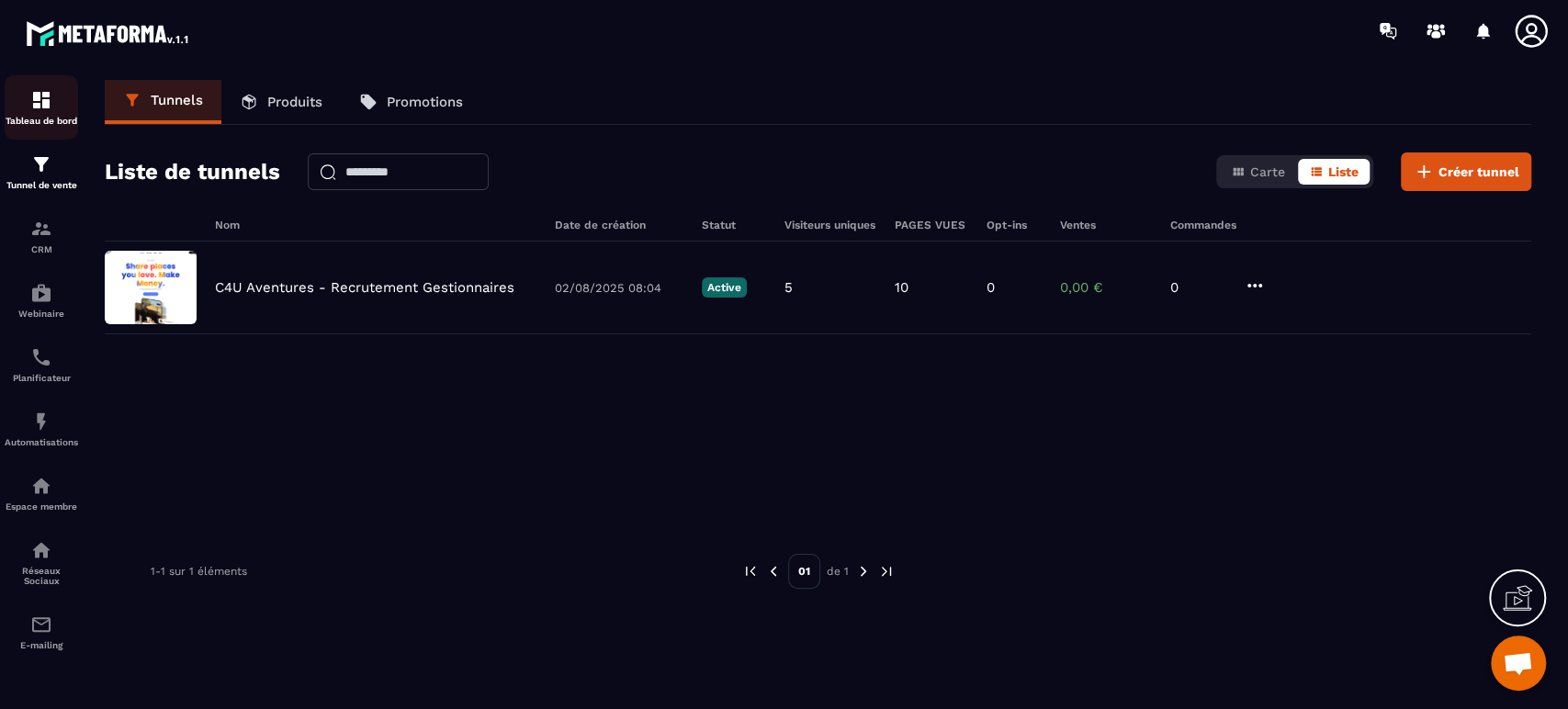 click at bounding box center (41, 100) 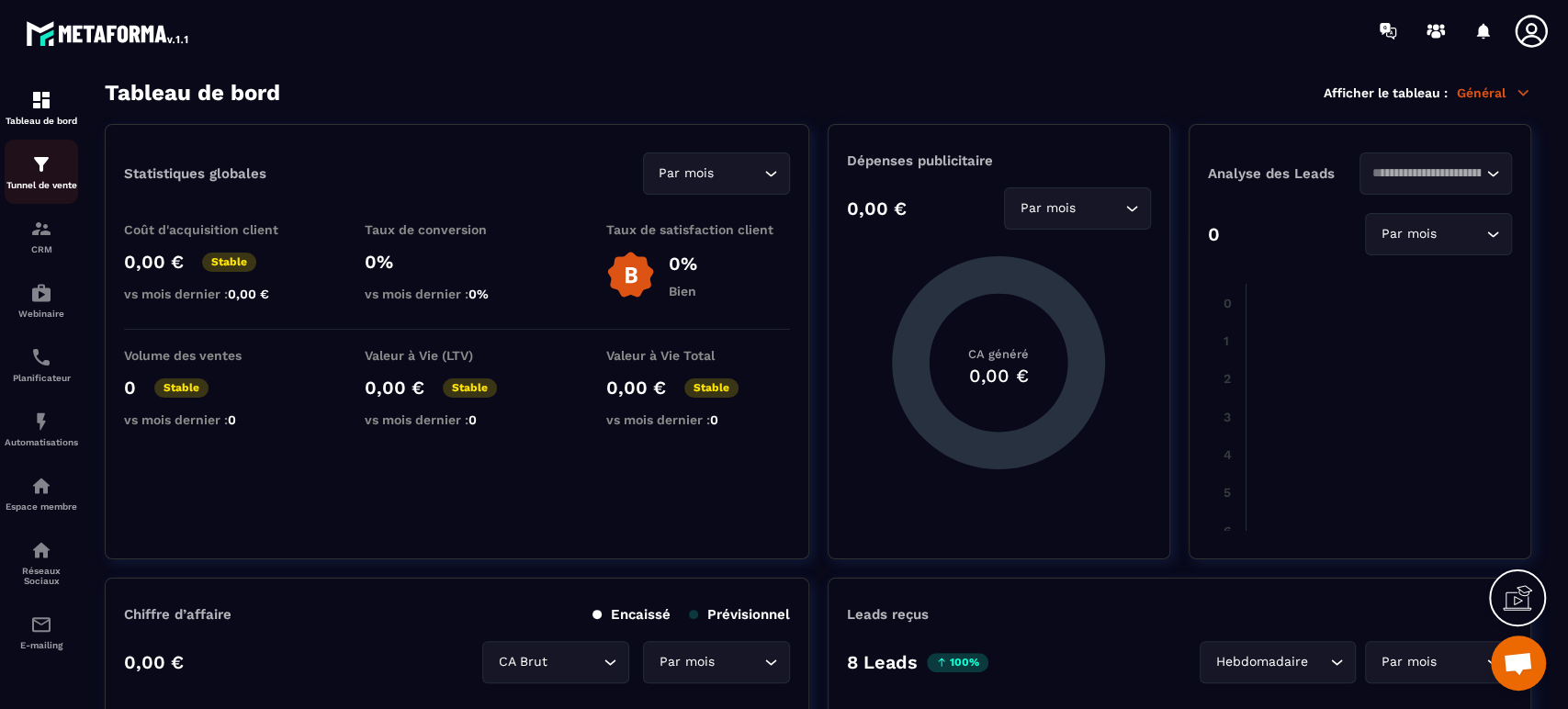 click on "Tunnel de vente" at bounding box center (41, 172) 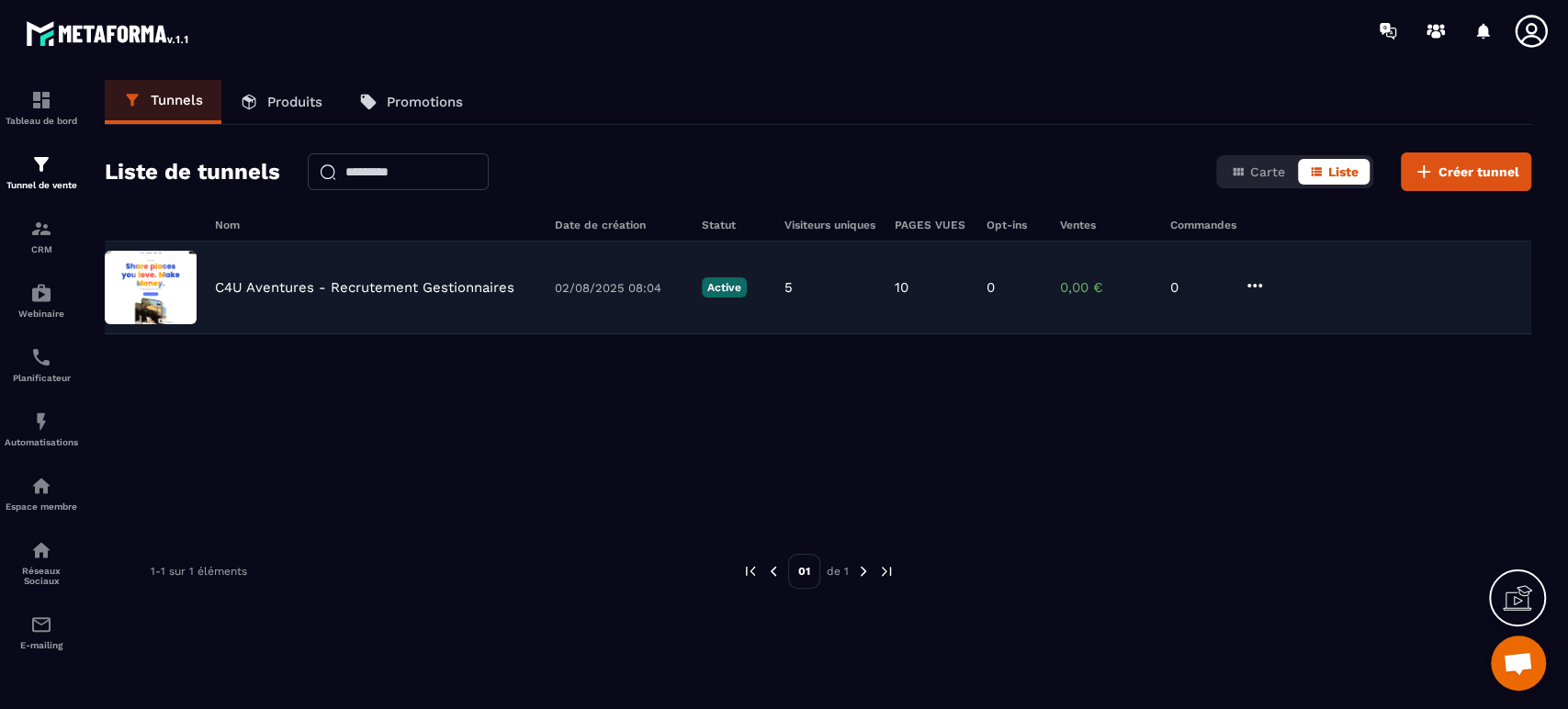 click at bounding box center [151, 287] 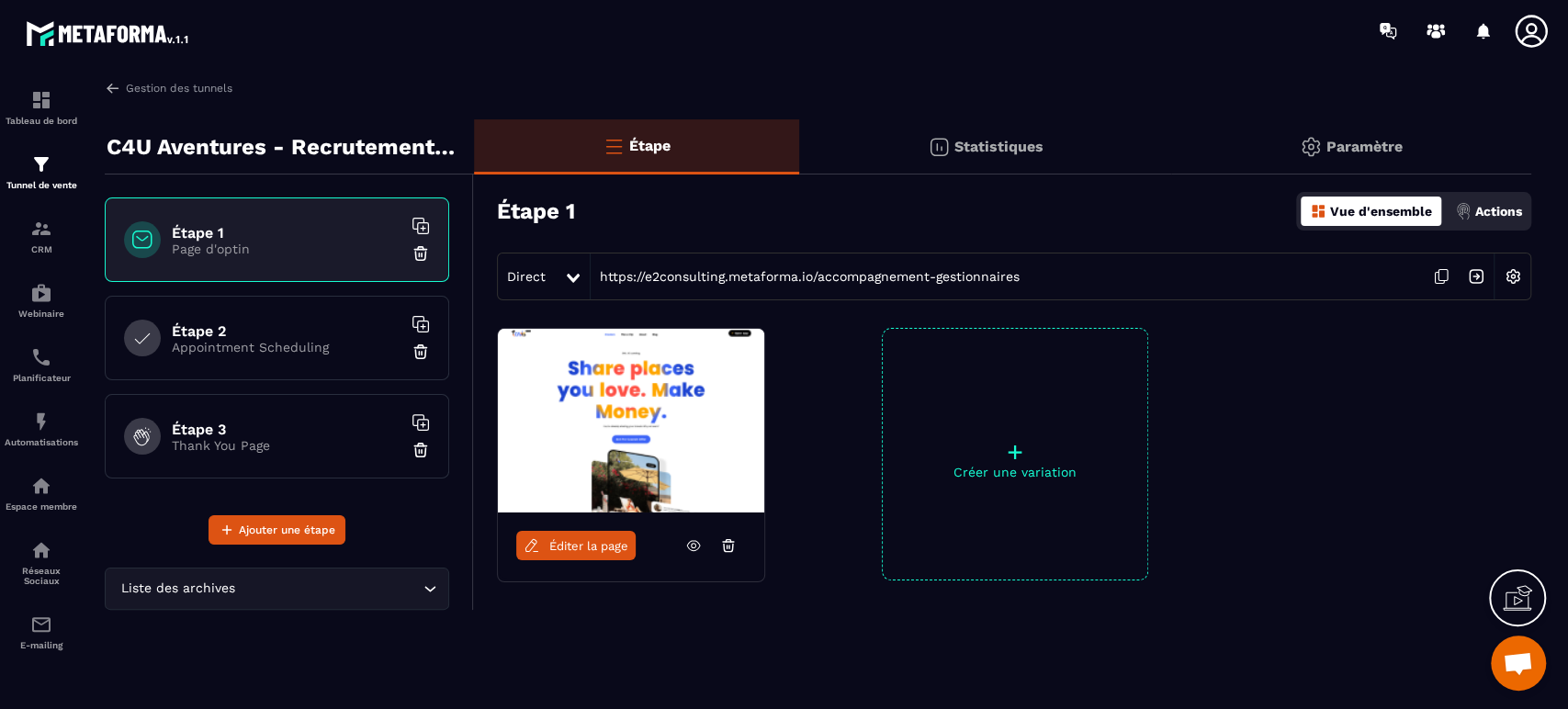 click on "Éditer la page" at bounding box center [589, 546] 